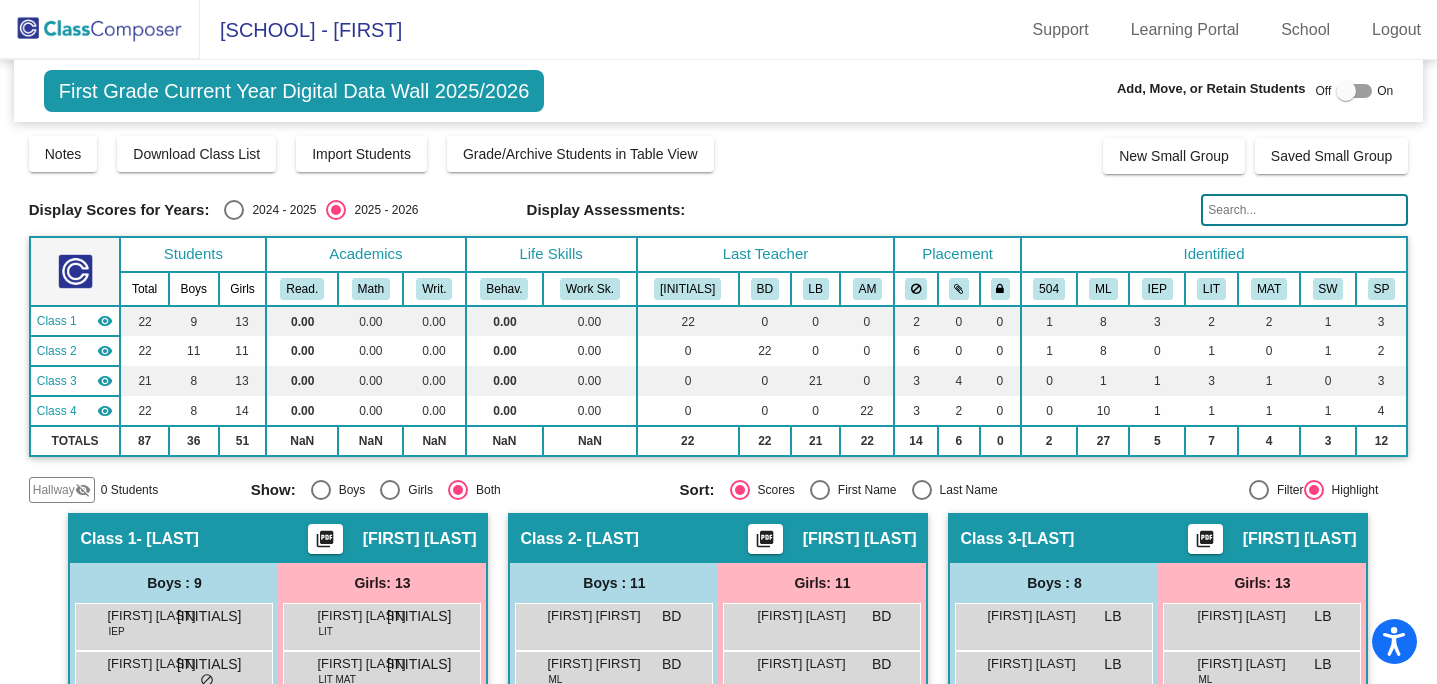 scroll, scrollTop: 0, scrollLeft: 0, axis: both 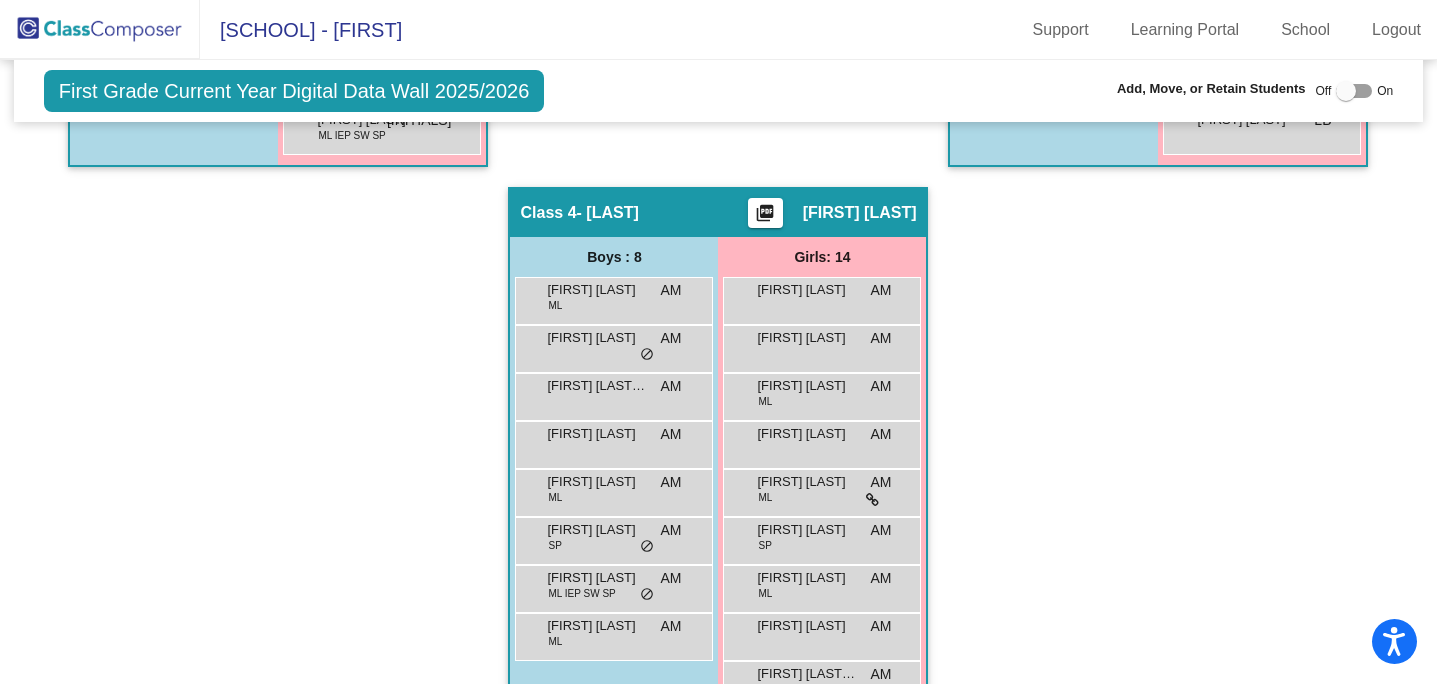 click 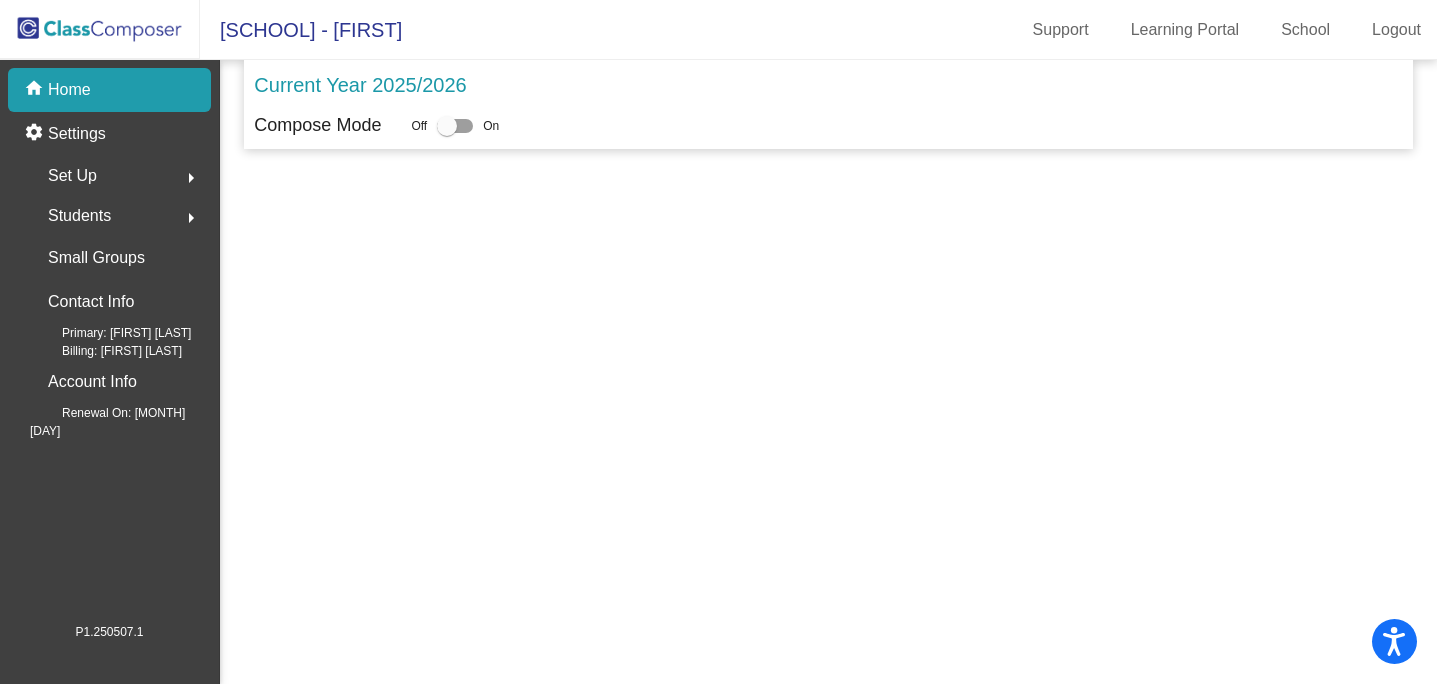 scroll, scrollTop: 0, scrollLeft: 0, axis: both 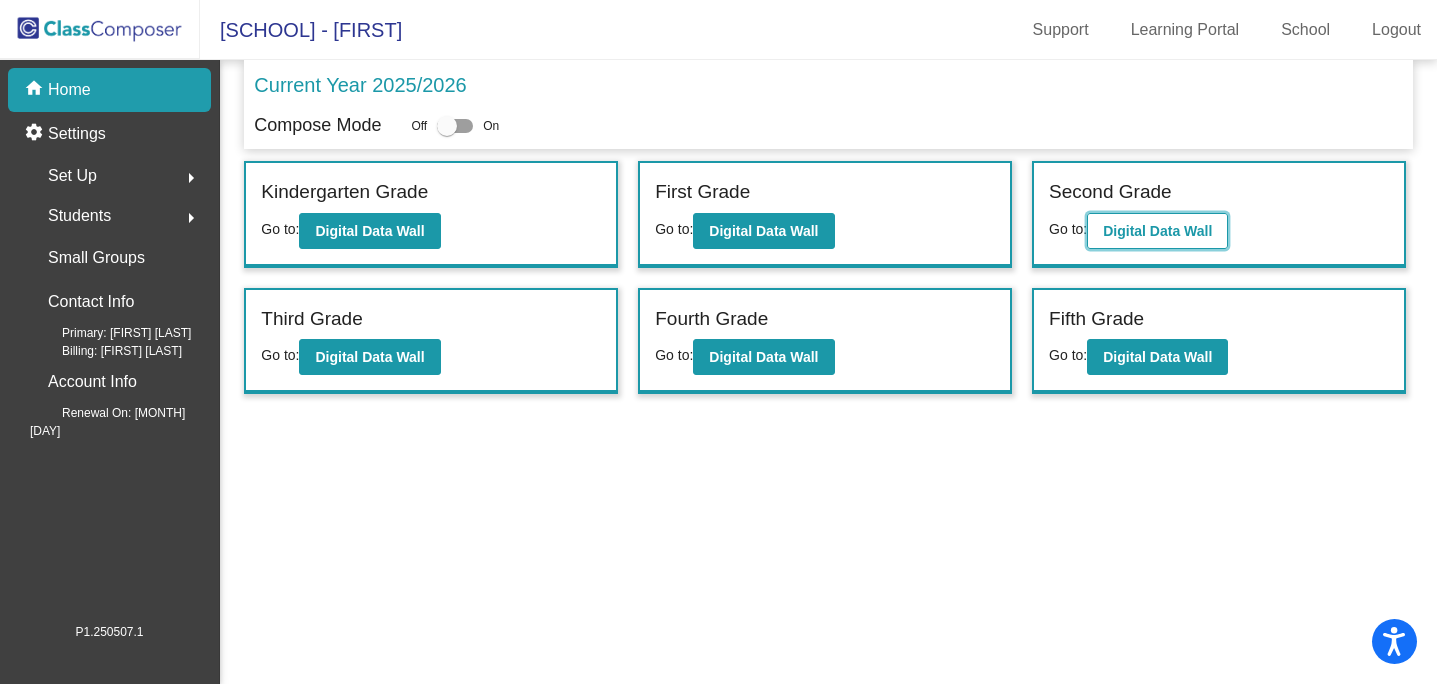 click on "Digital Data Wall" 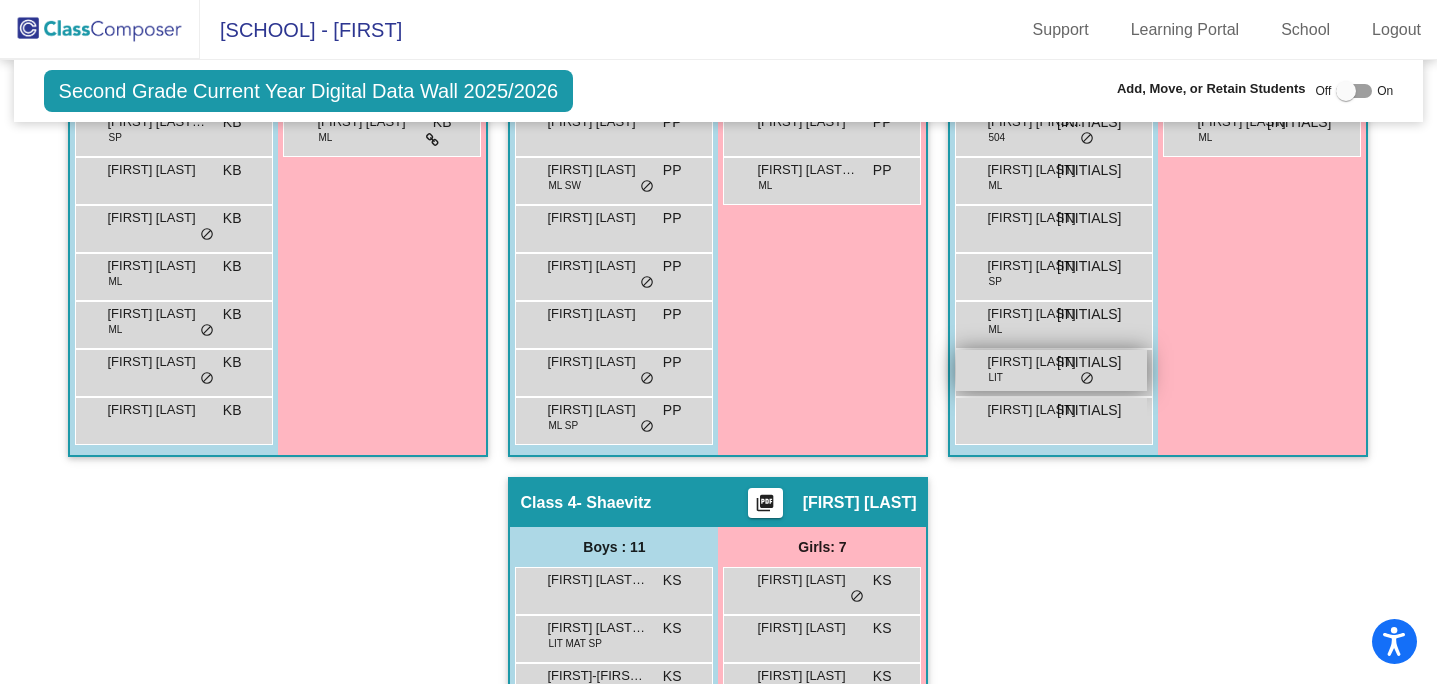 scroll, scrollTop: 735, scrollLeft: 0, axis: vertical 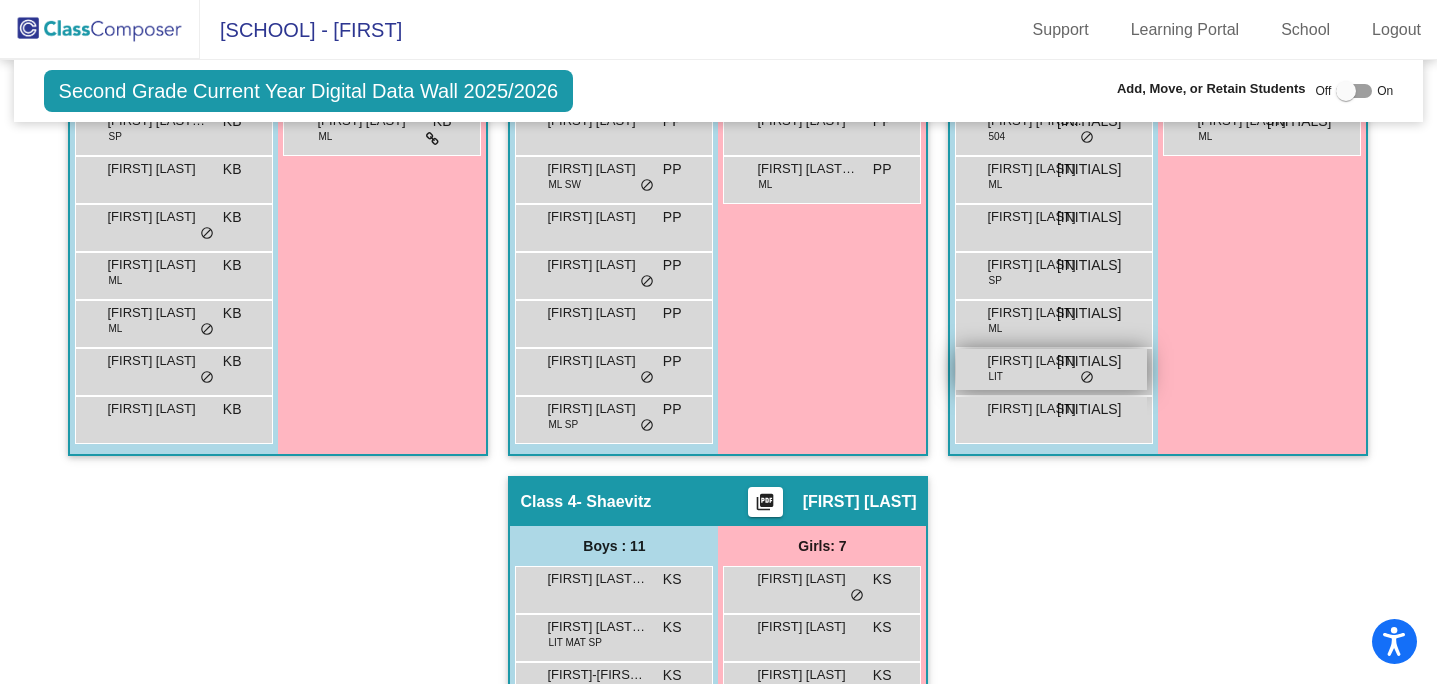 click on "[FIRST] [LAST]" at bounding box center (1037, 361) 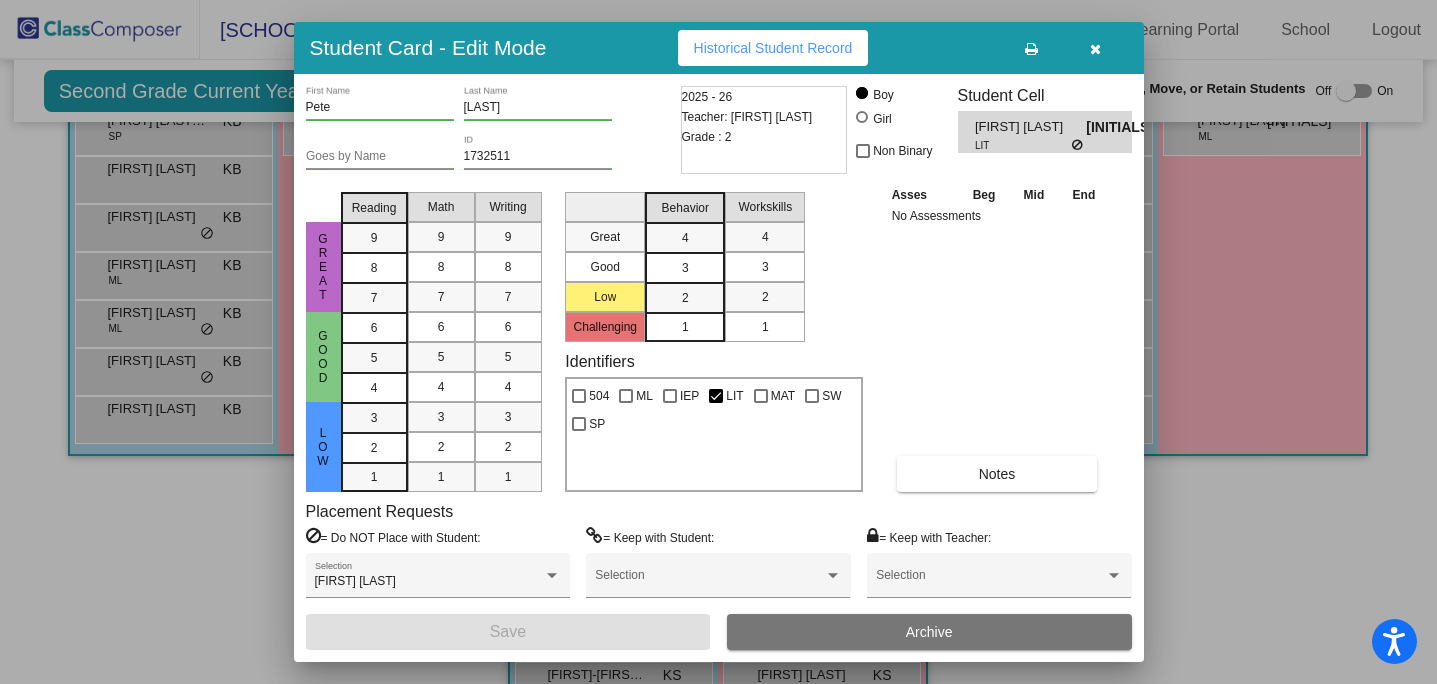 click on "Pete" at bounding box center (380, 108) 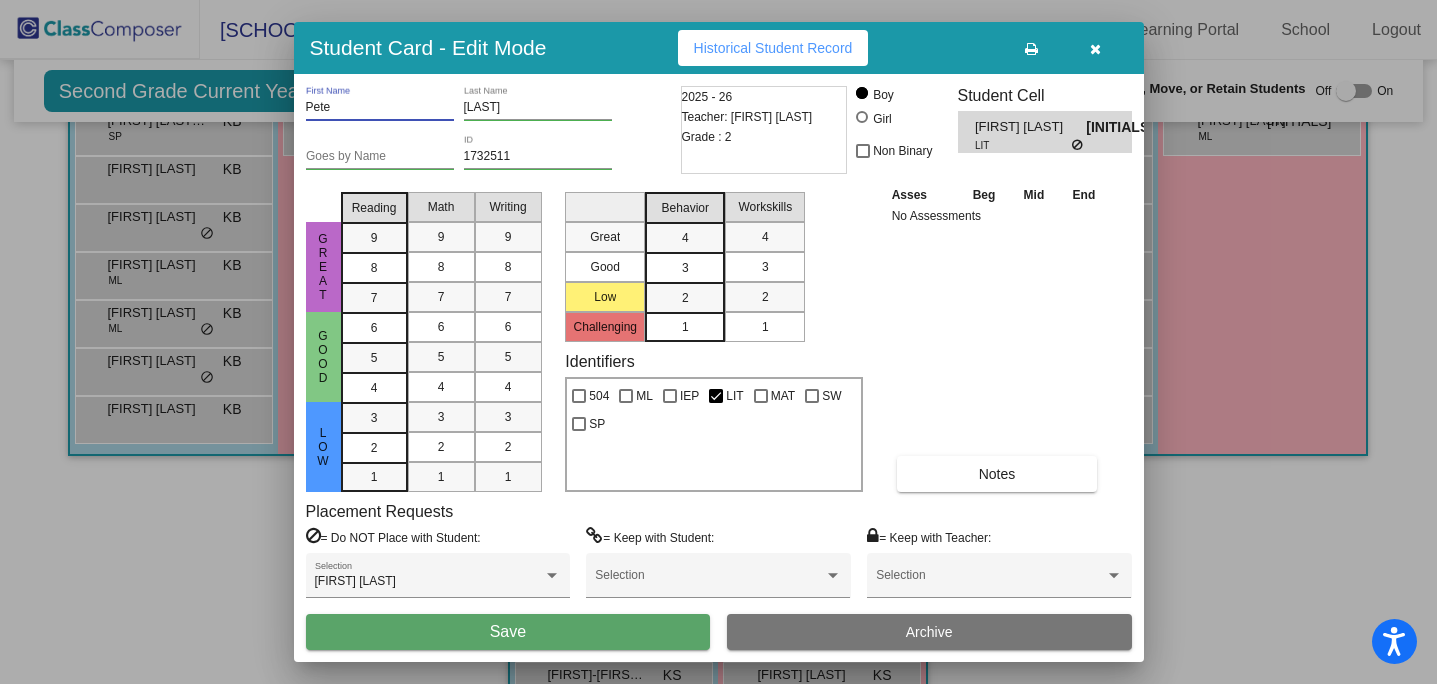 paste on "[FIRST]" 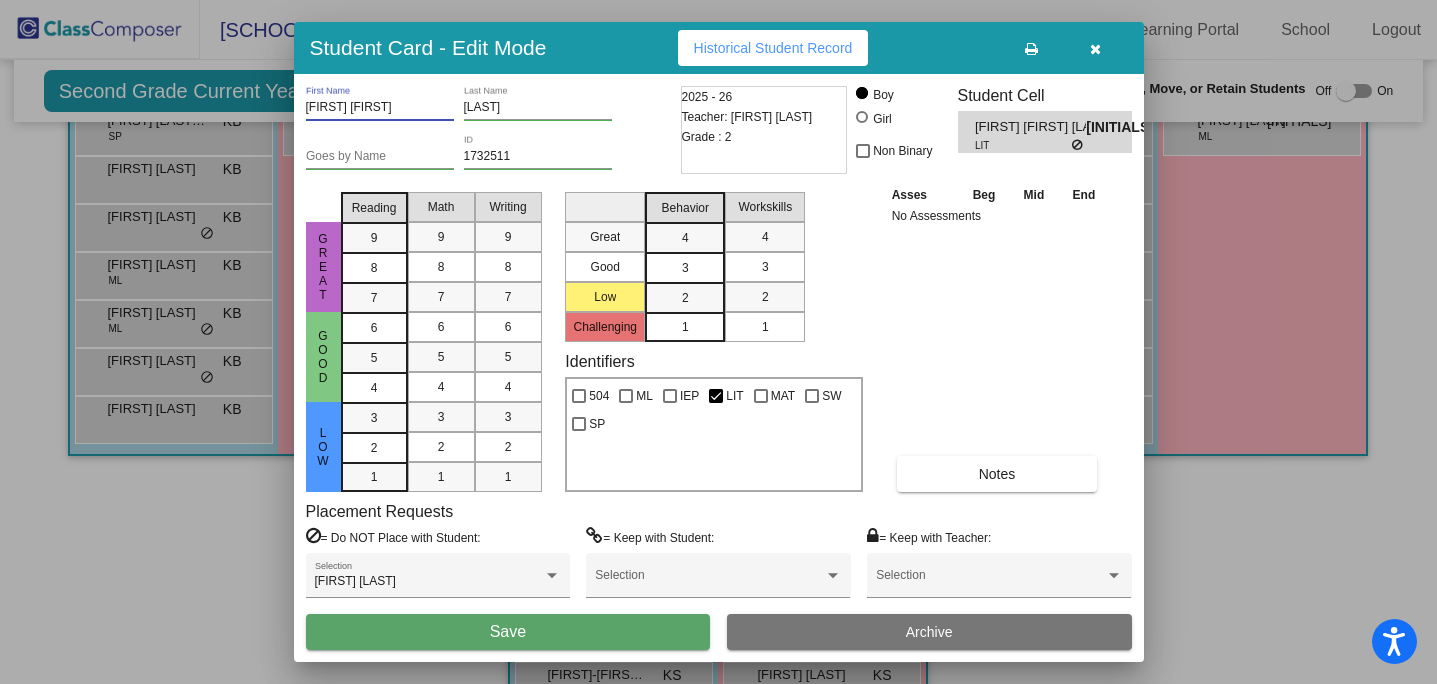 type on "[FIRST] [FIRST]" 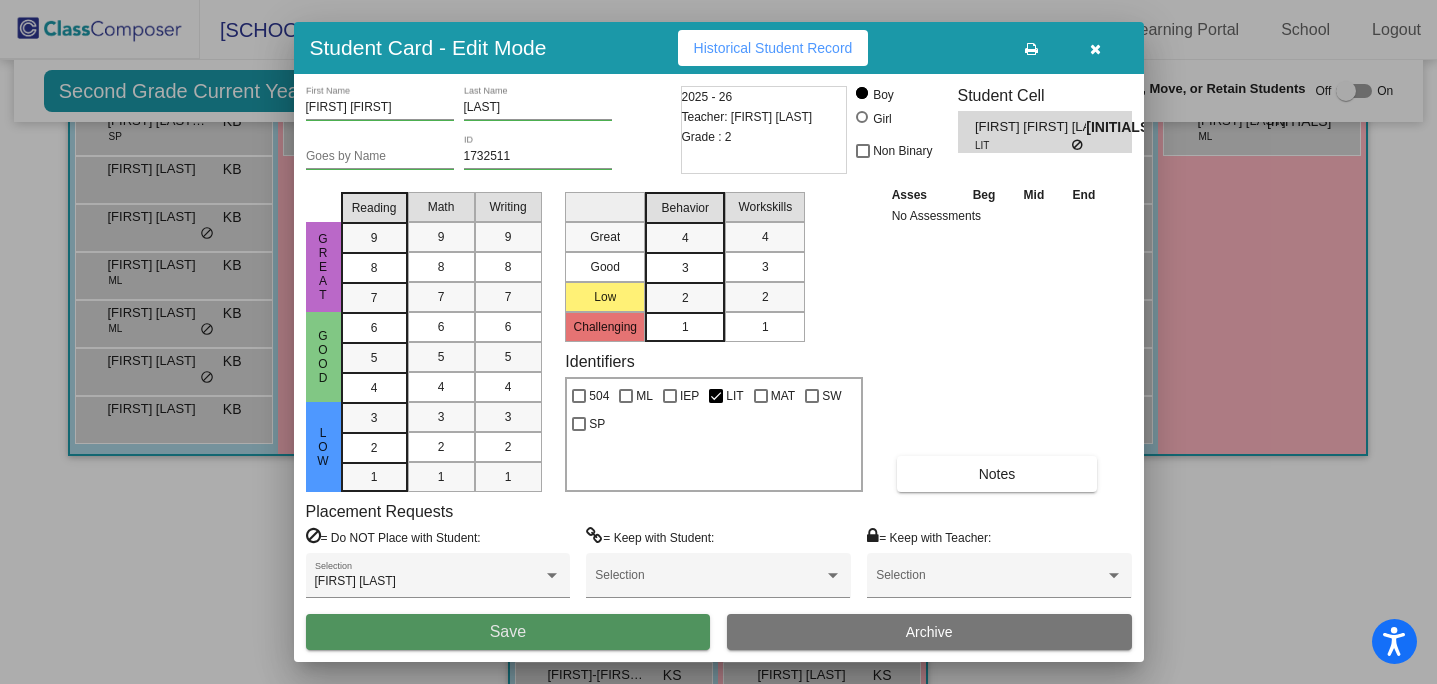 click on "Save" at bounding box center [508, 632] 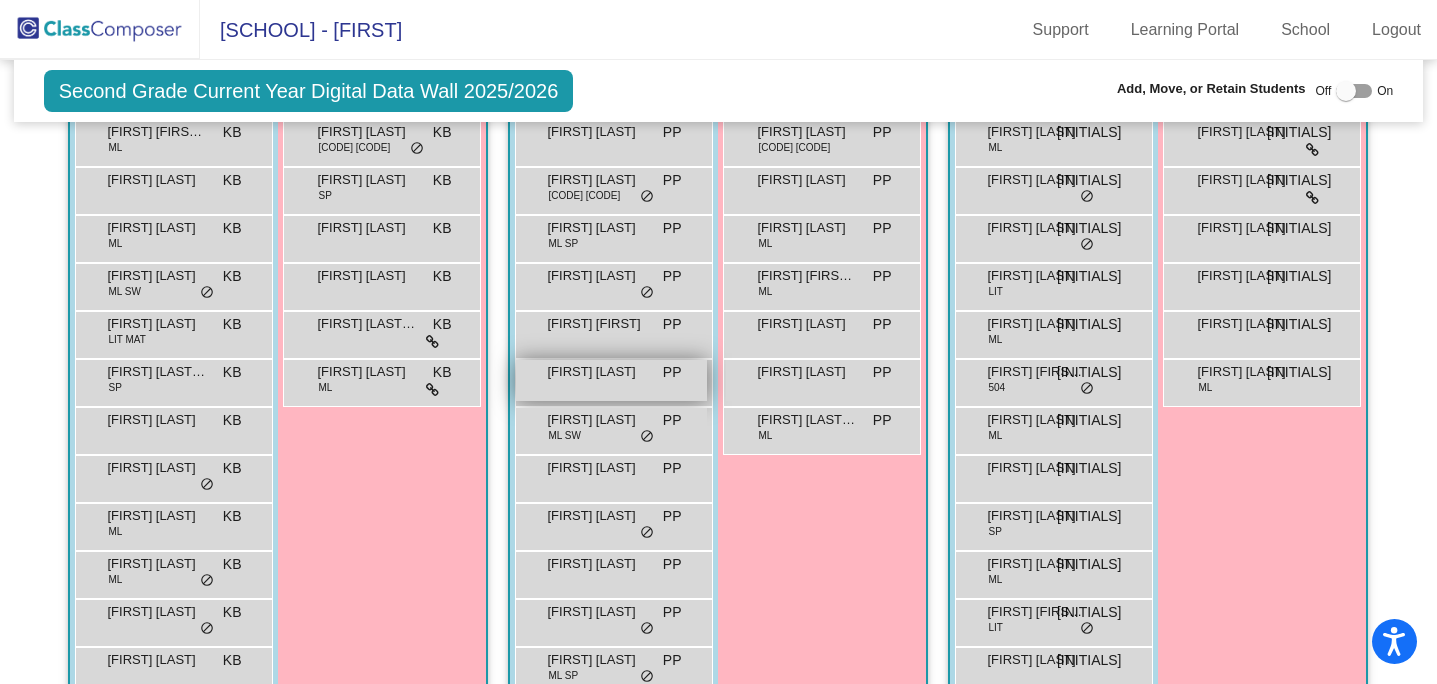 scroll, scrollTop: 500, scrollLeft: 0, axis: vertical 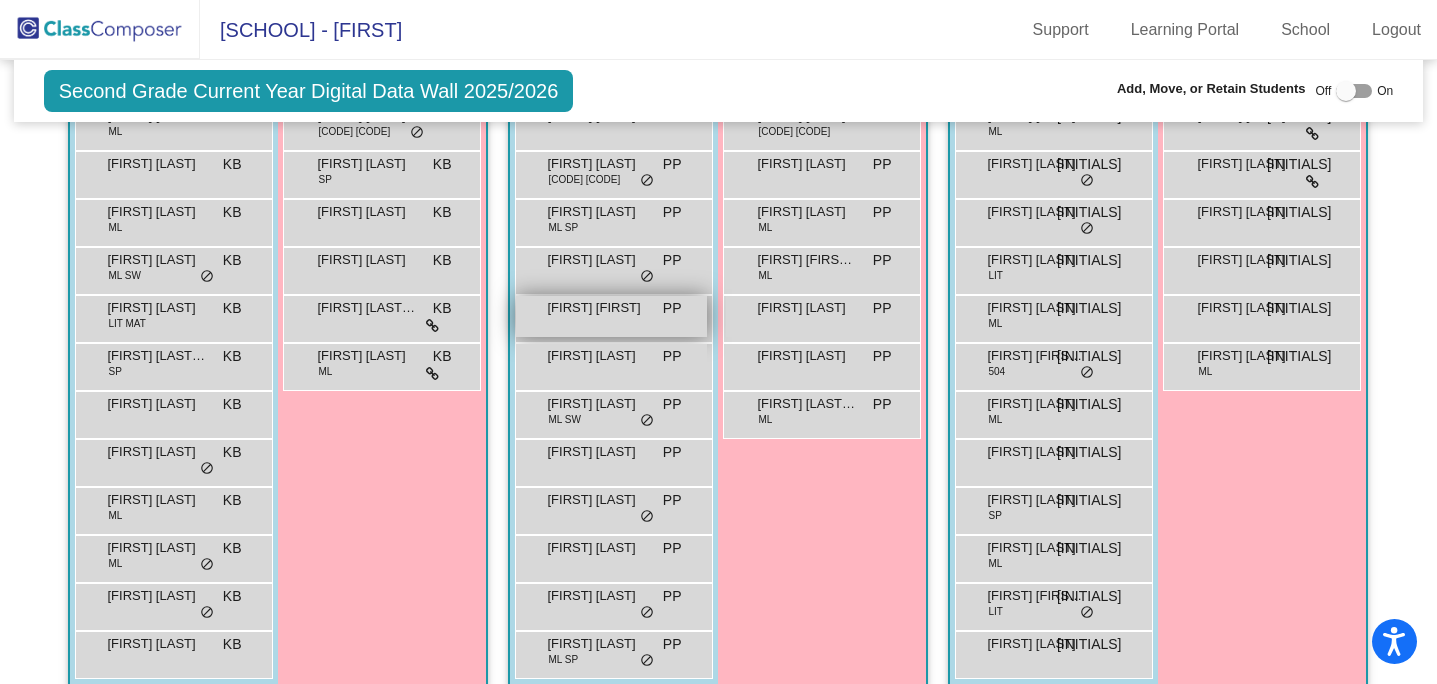 click on "[LAST] [FIRST] PP lock do_not_disturb_alt" at bounding box center [611, 316] 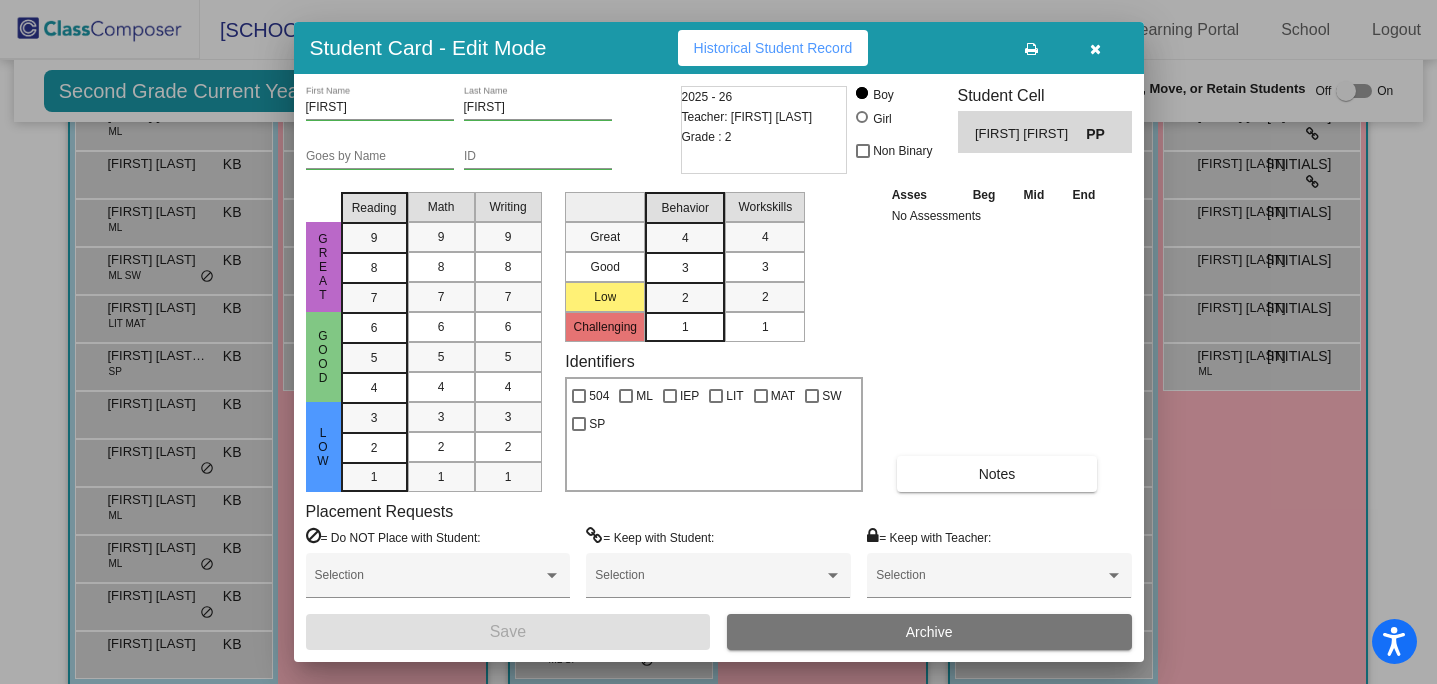 click at bounding box center (1095, 49) 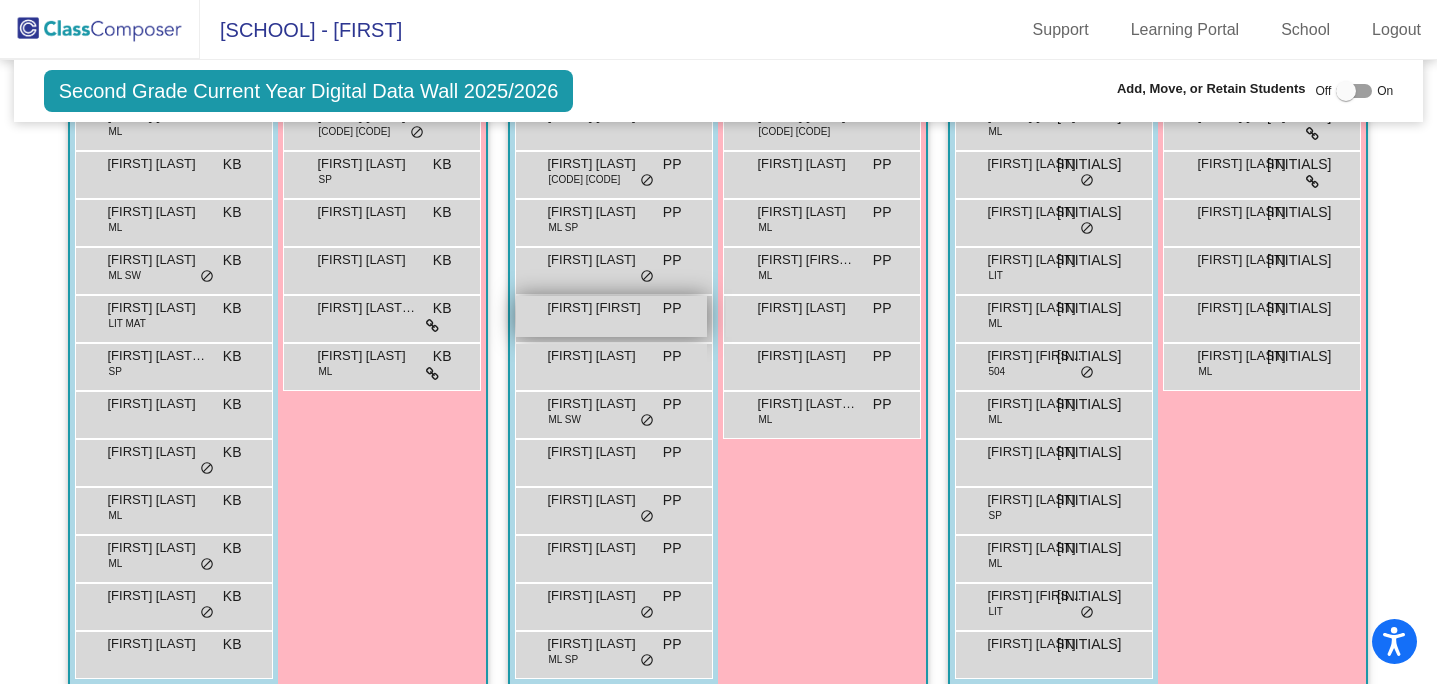 click on "[FIRST] [FIRST]" at bounding box center (597, 308) 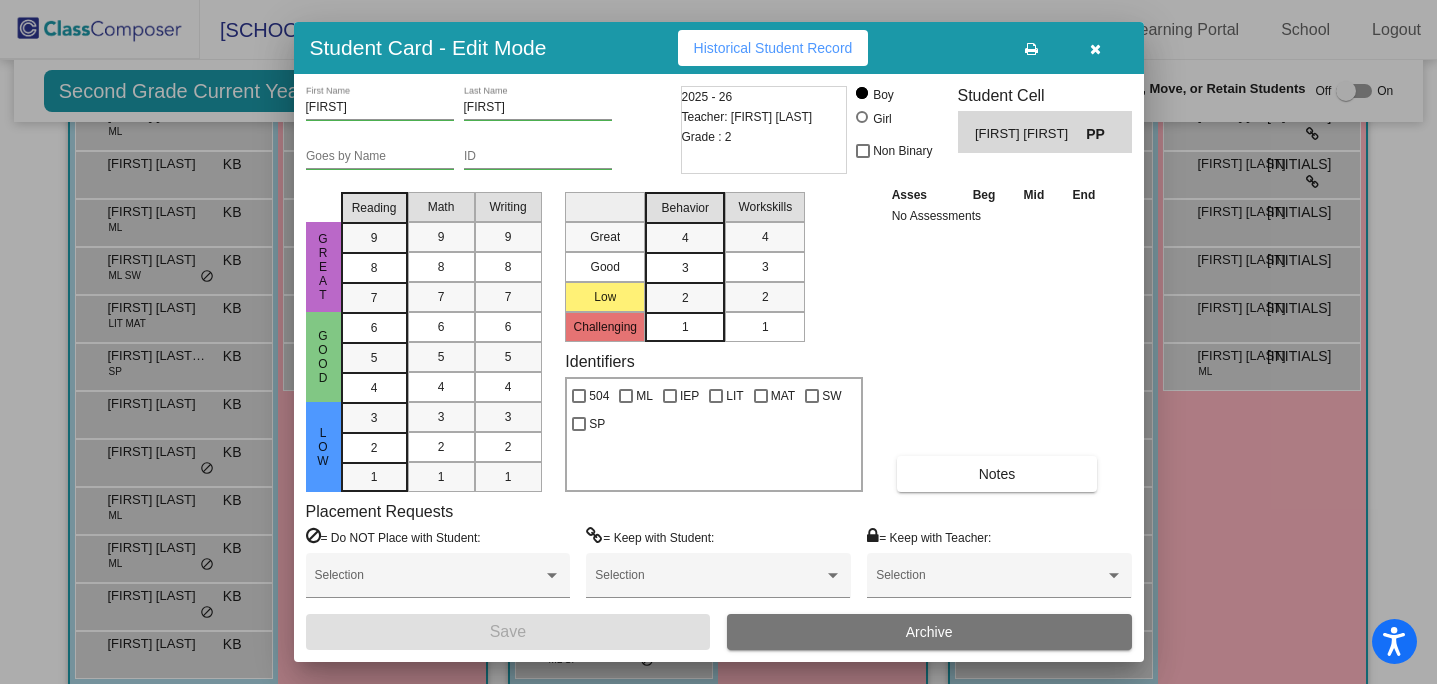 click on "[FIRST]" at bounding box center [538, 108] 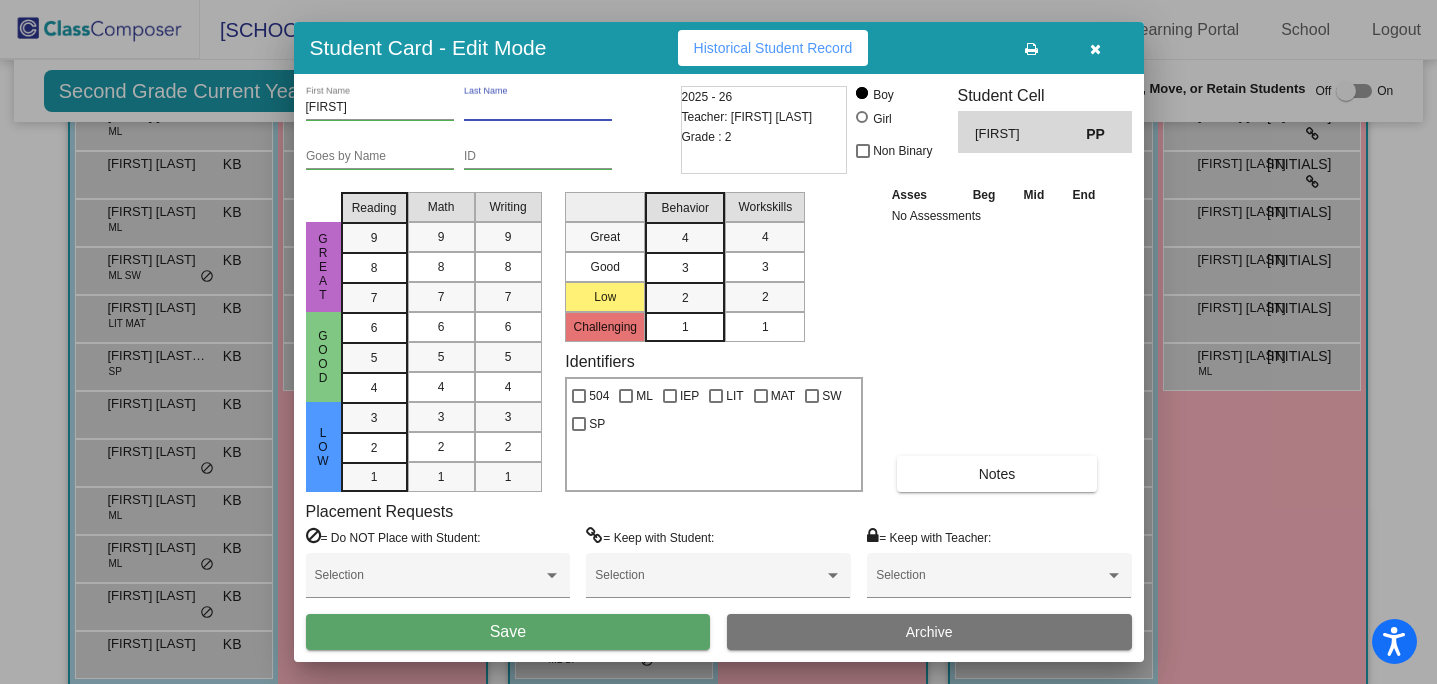 type 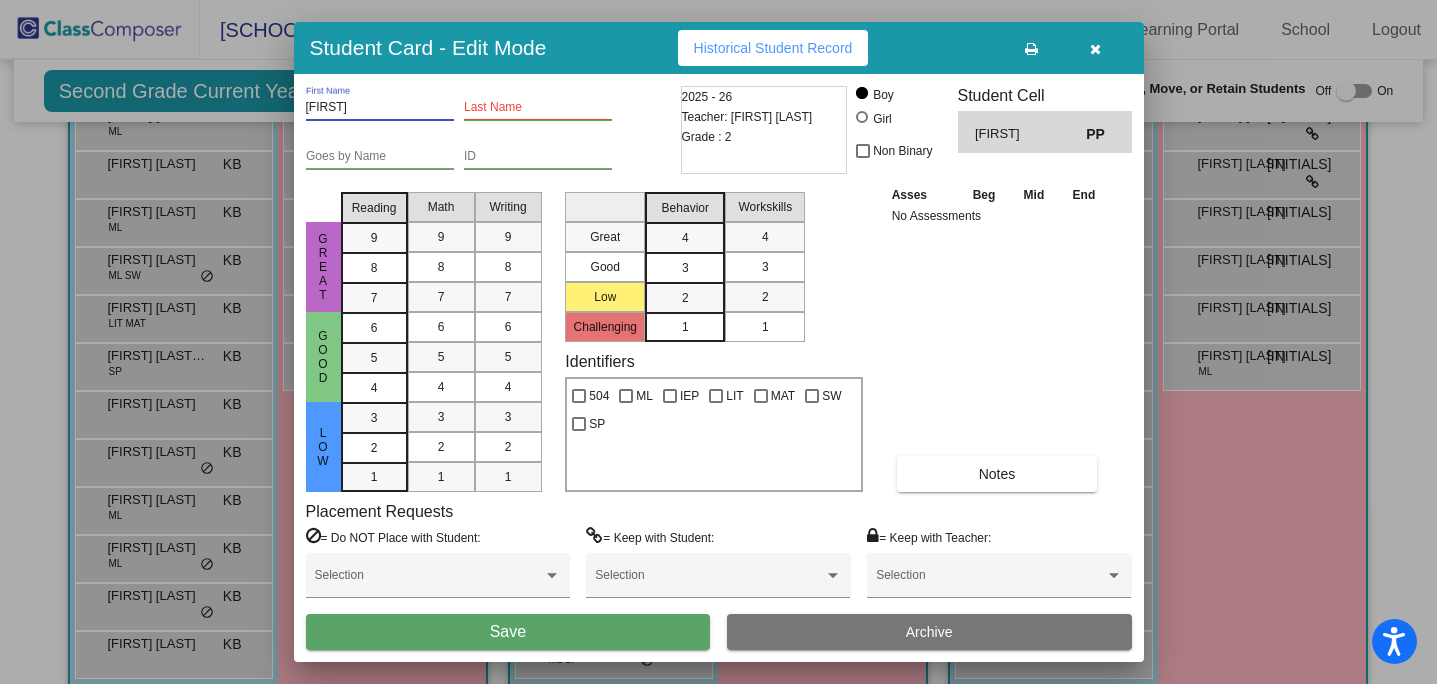 click on "[FIRST]" at bounding box center (380, 108) 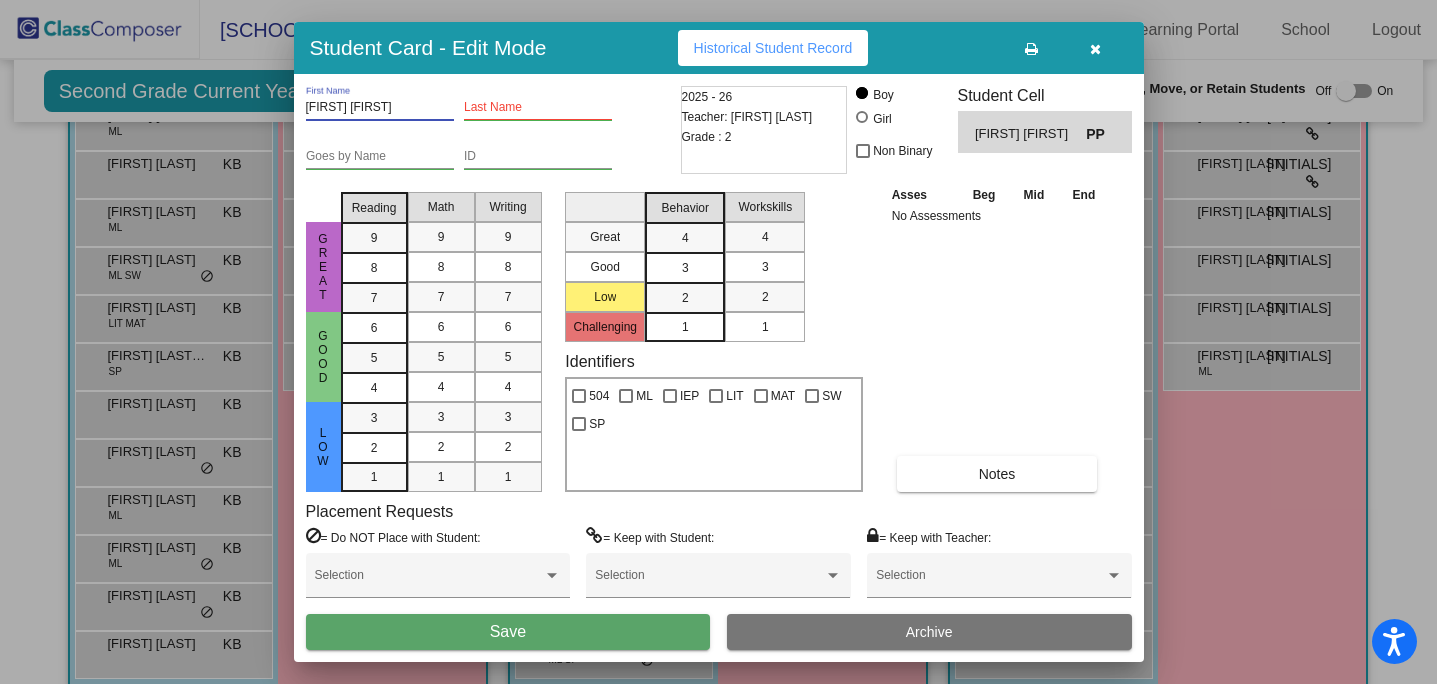 click on "[FIRST] [FIRST]" at bounding box center [380, 108] 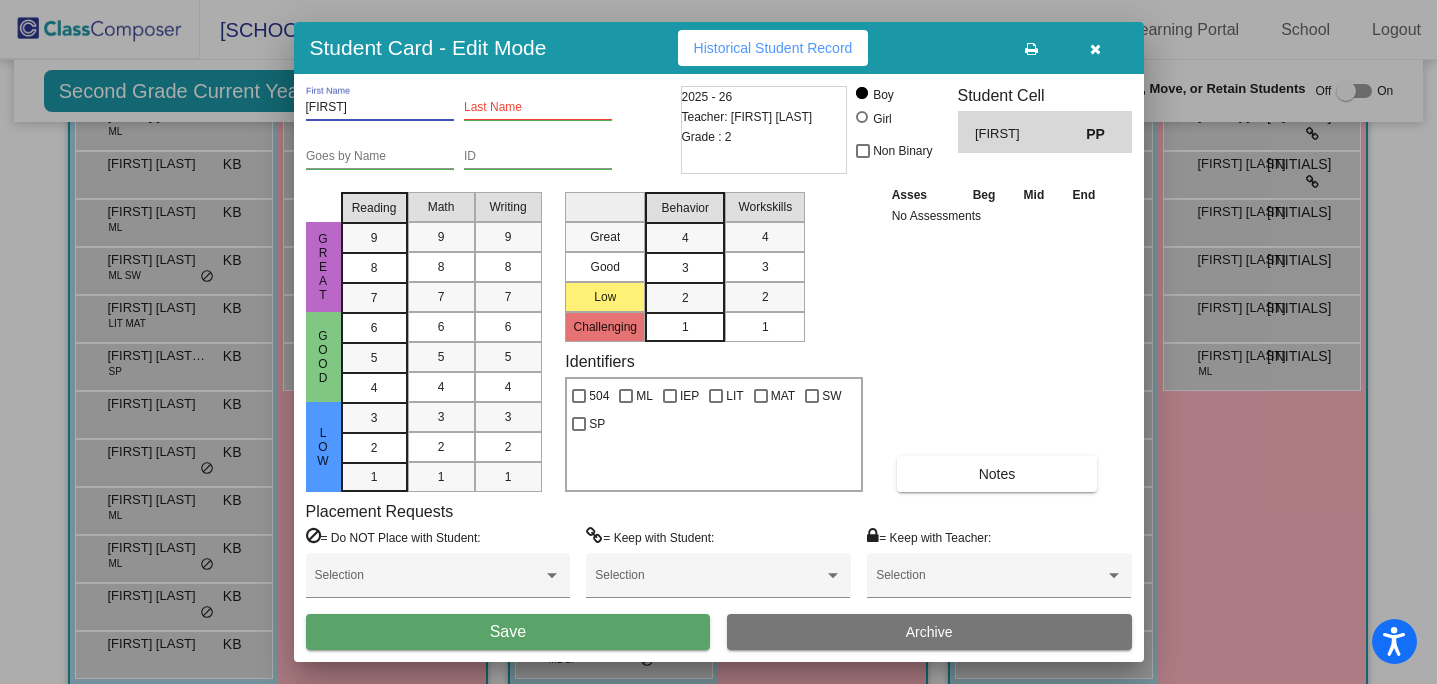 type on "[FIRST]" 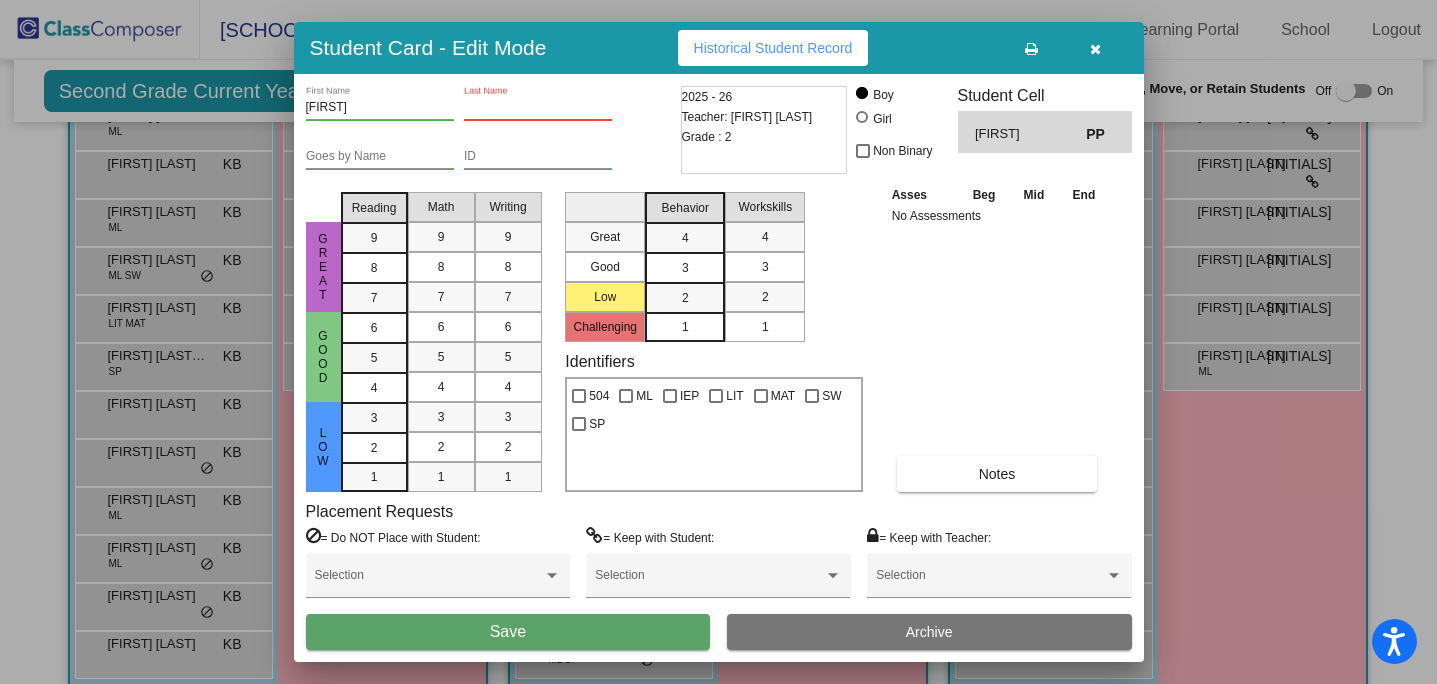 paste on "[FIRST]" 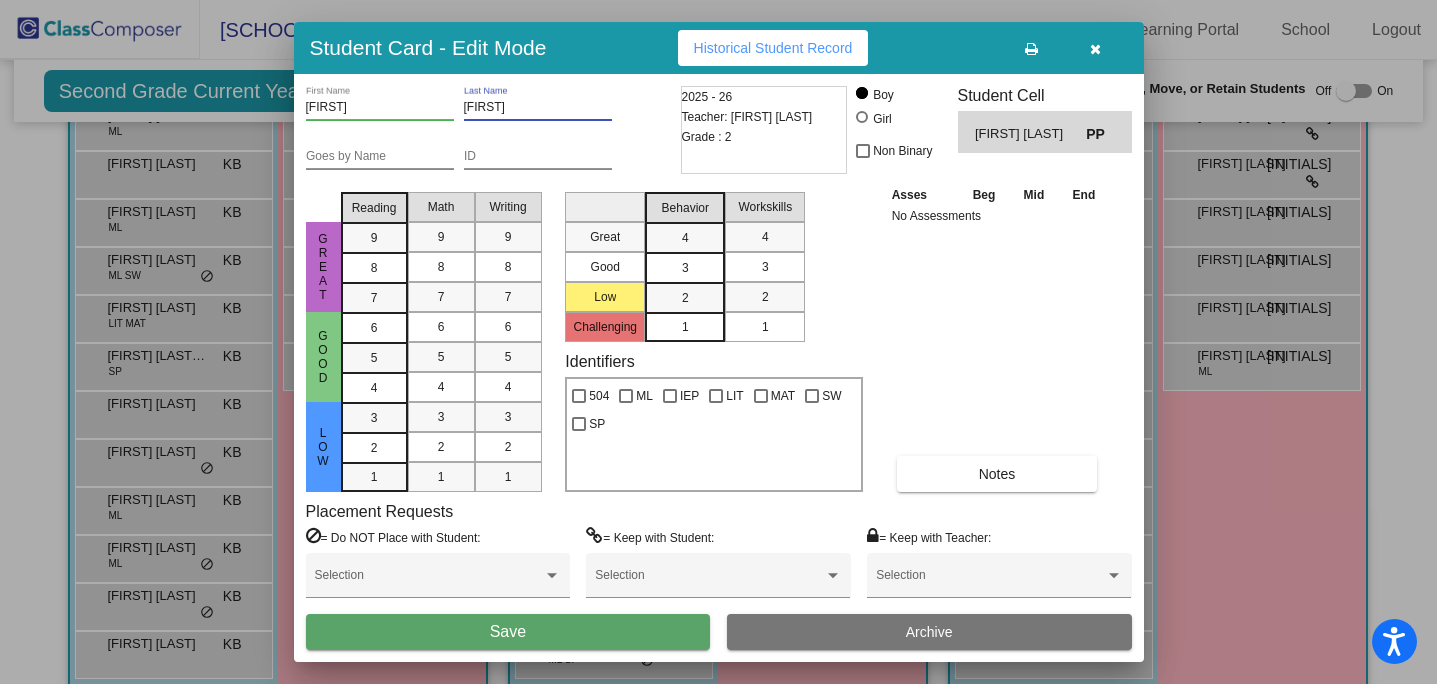 type on "[FIRST]" 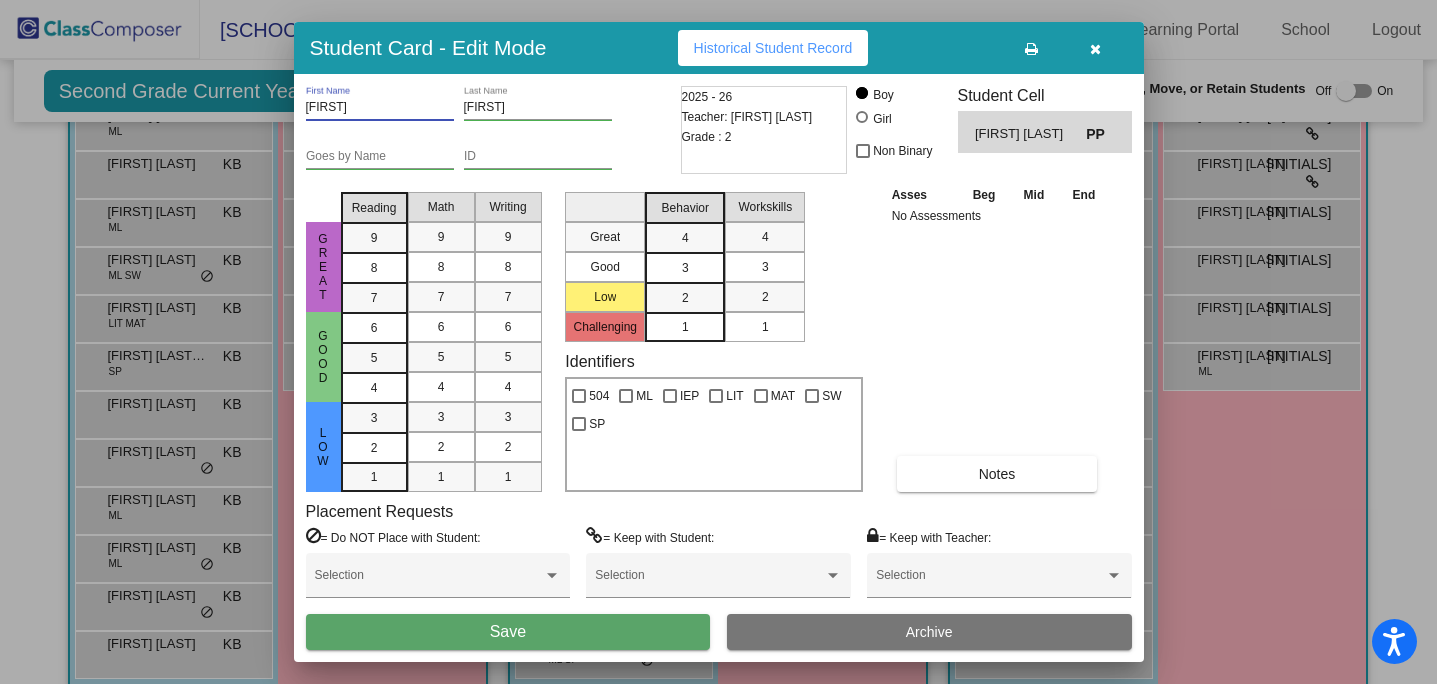 click on "[FIRST]" at bounding box center (380, 108) 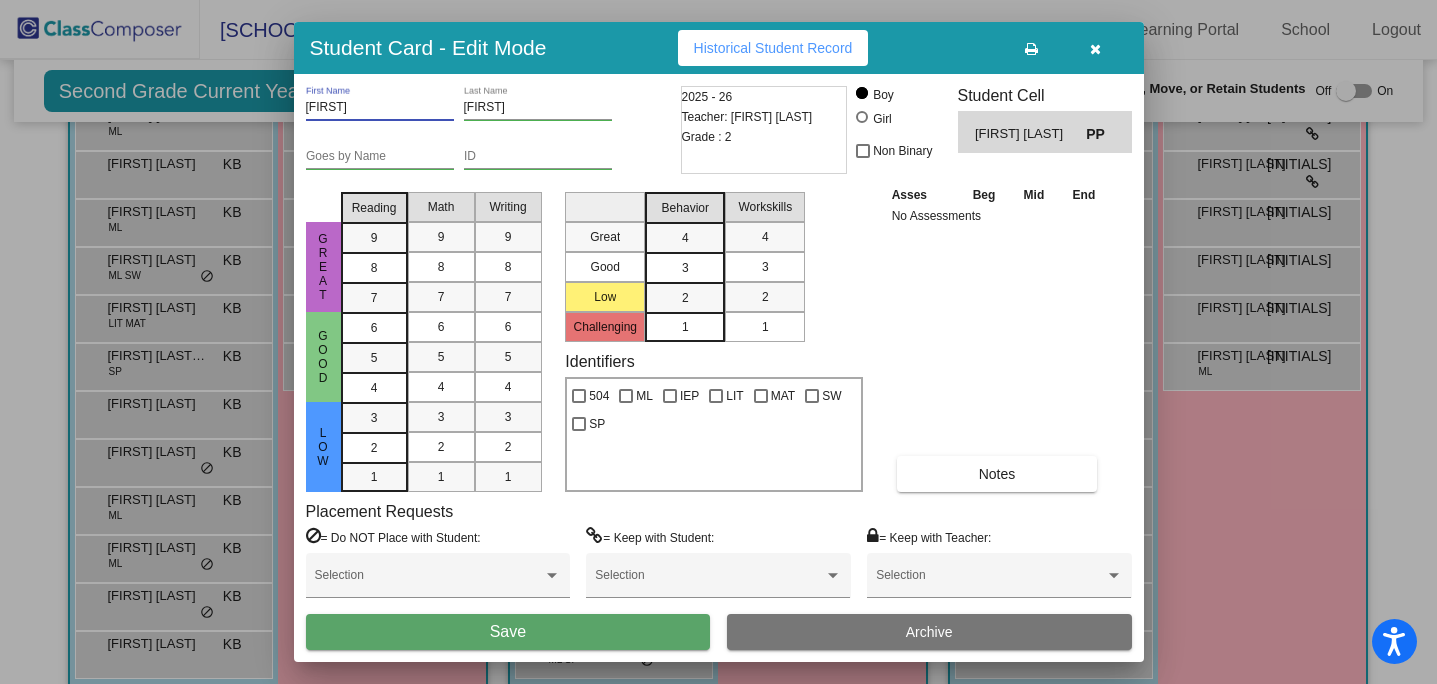 click on "Save" at bounding box center (508, 632) 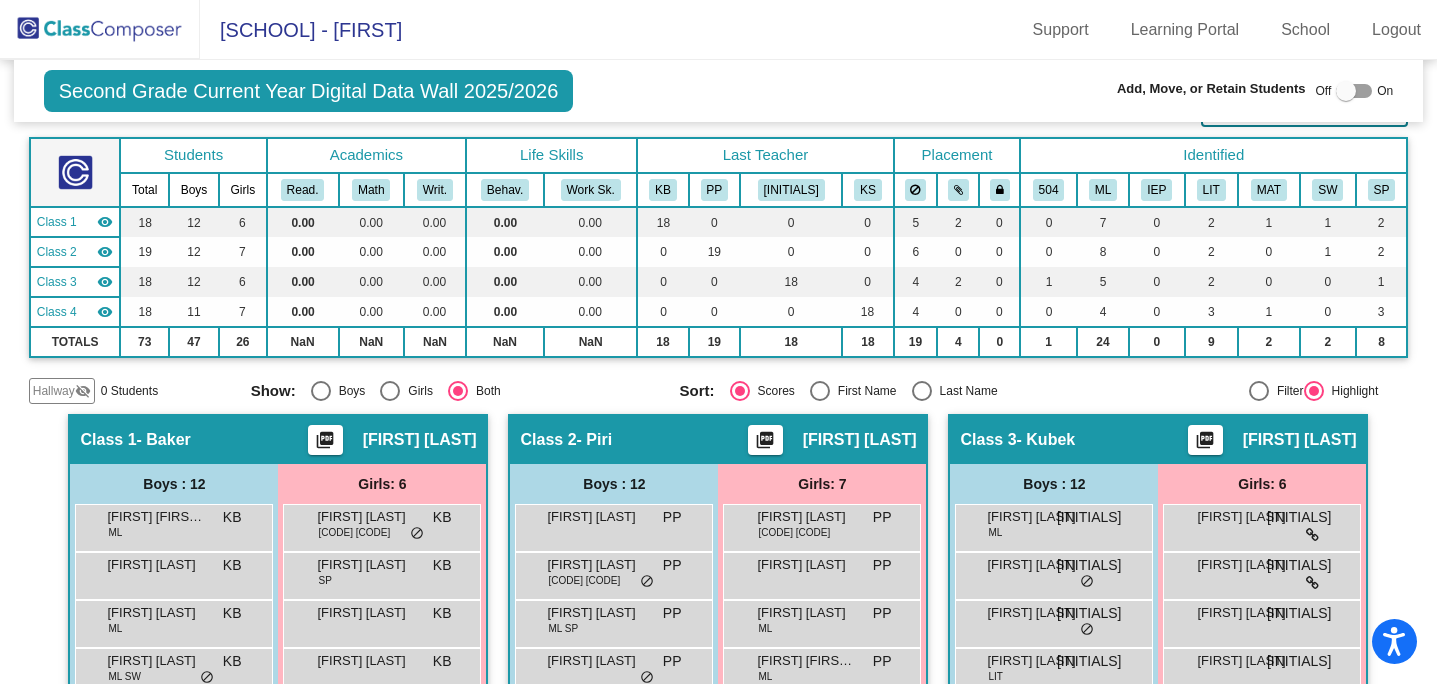 scroll, scrollTop: 0, scrollLeft: 0, axis: both 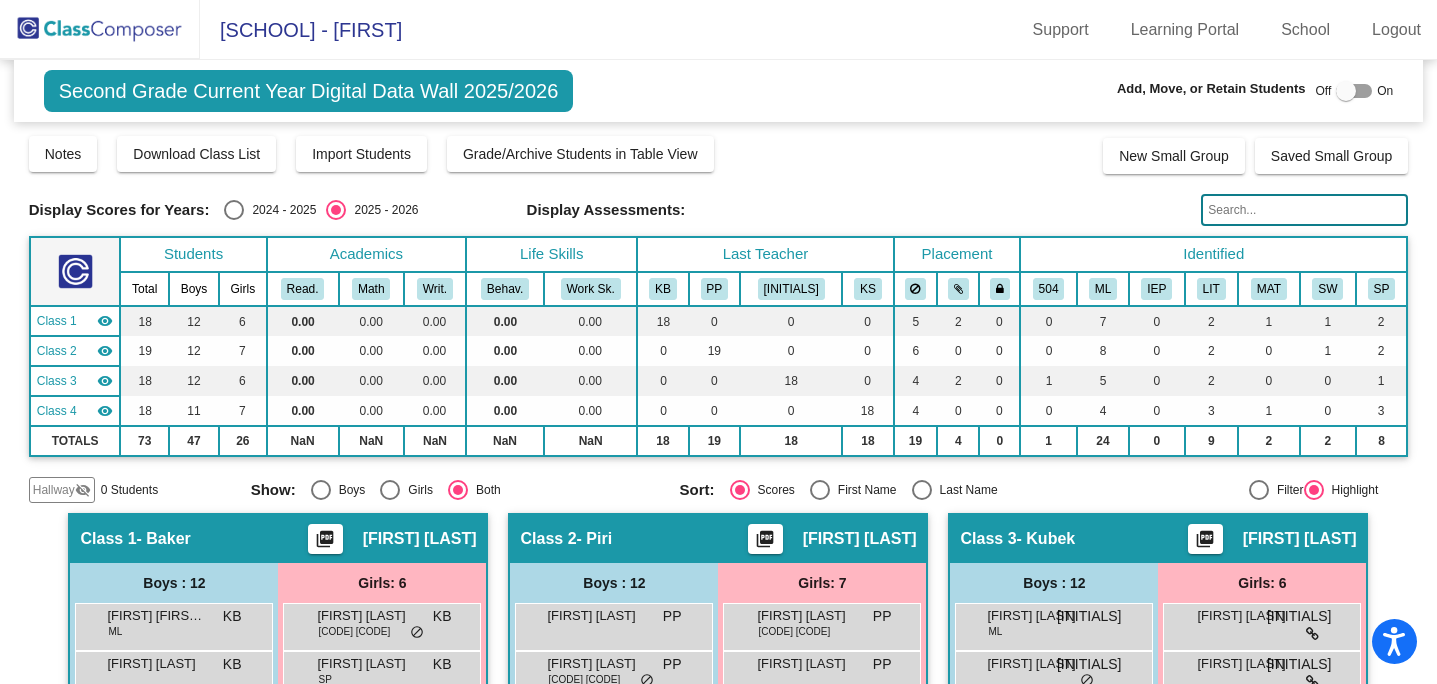 click 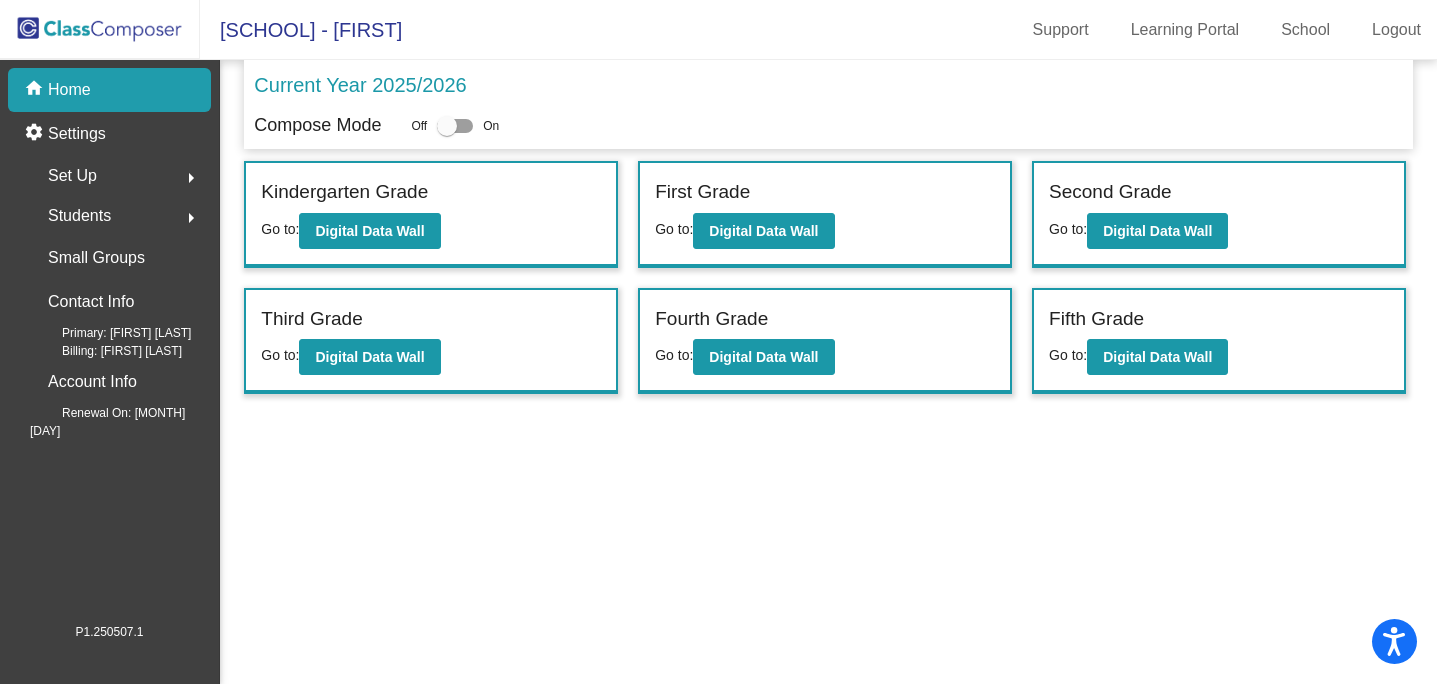 click on "Students  arrow_right" 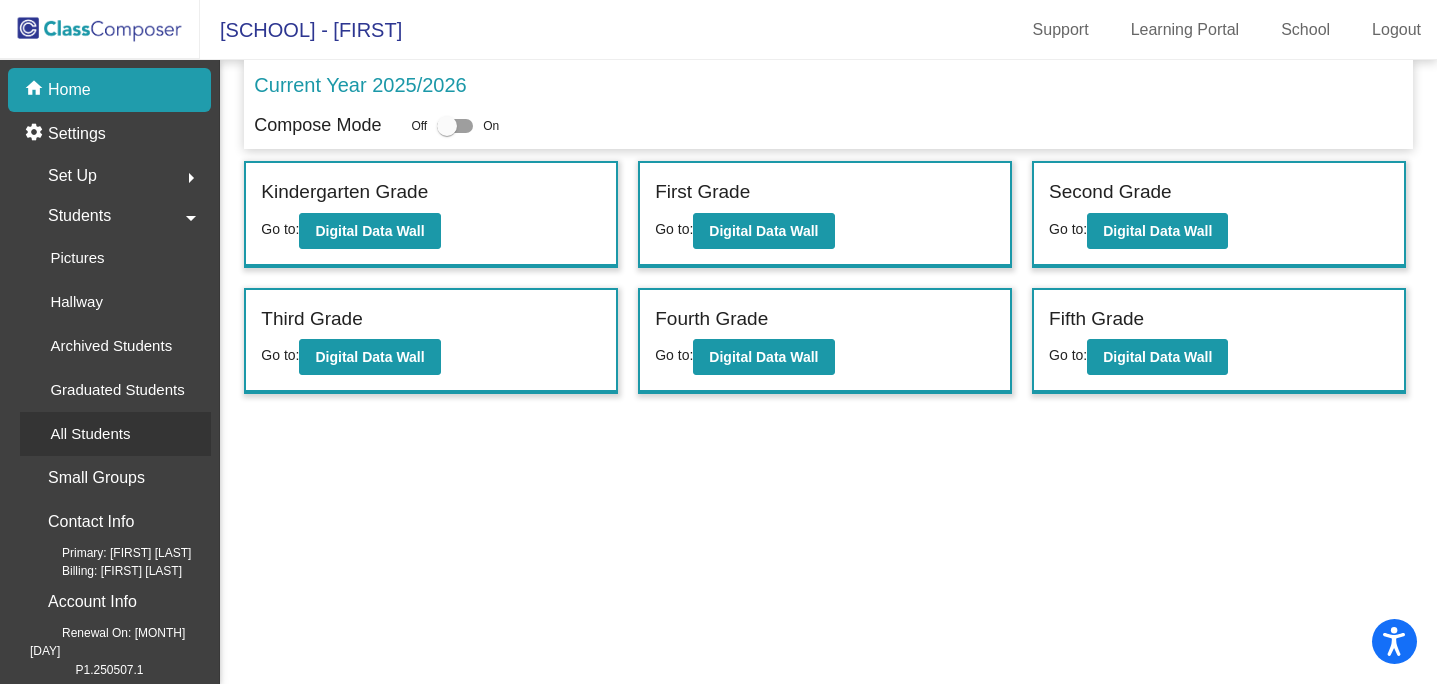 click on "All Students" 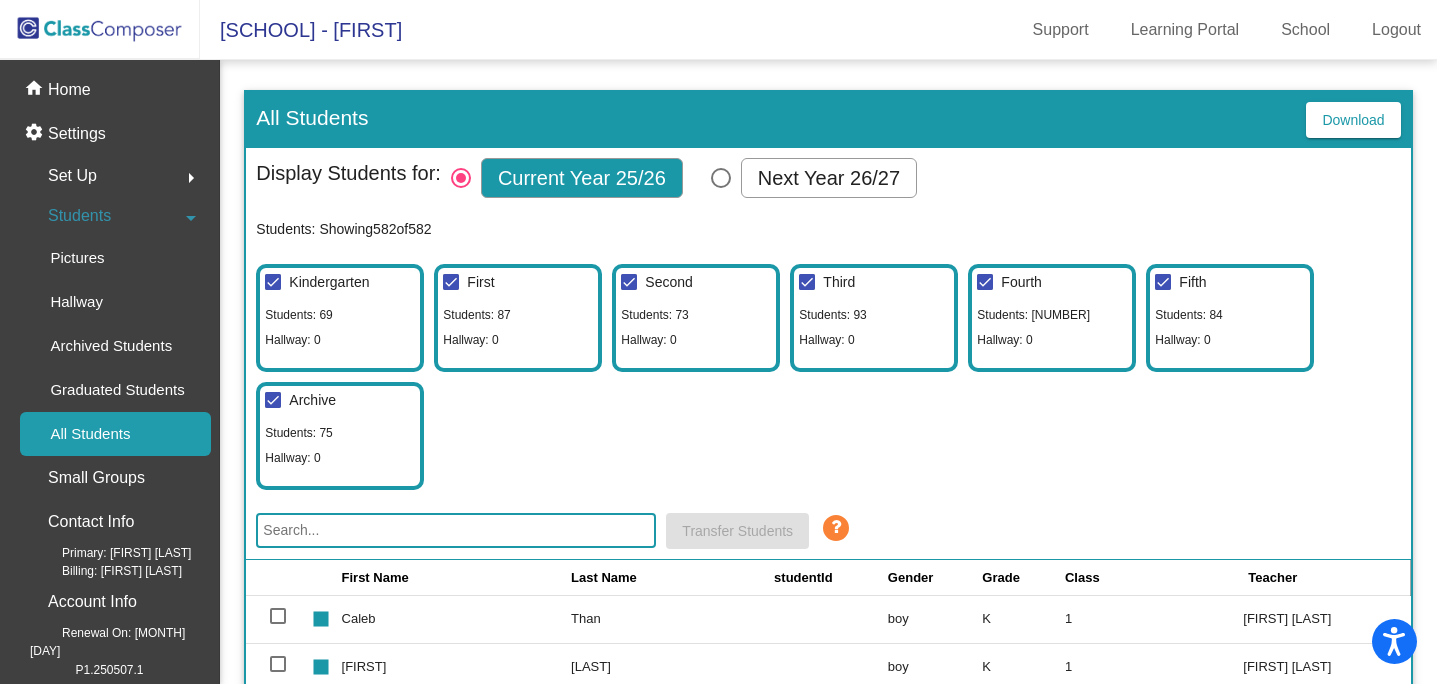 click 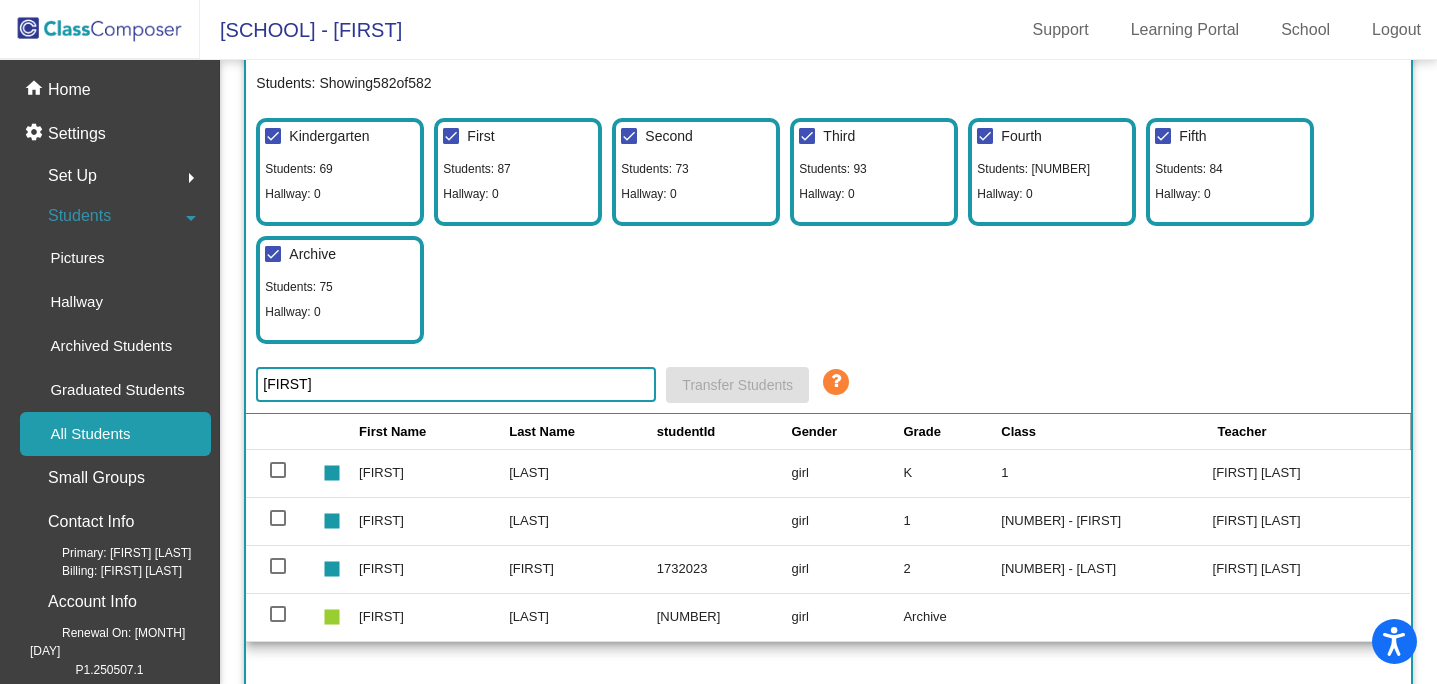 scroll, scrollTop: 153, scrollLeft: 0, axis: vertical 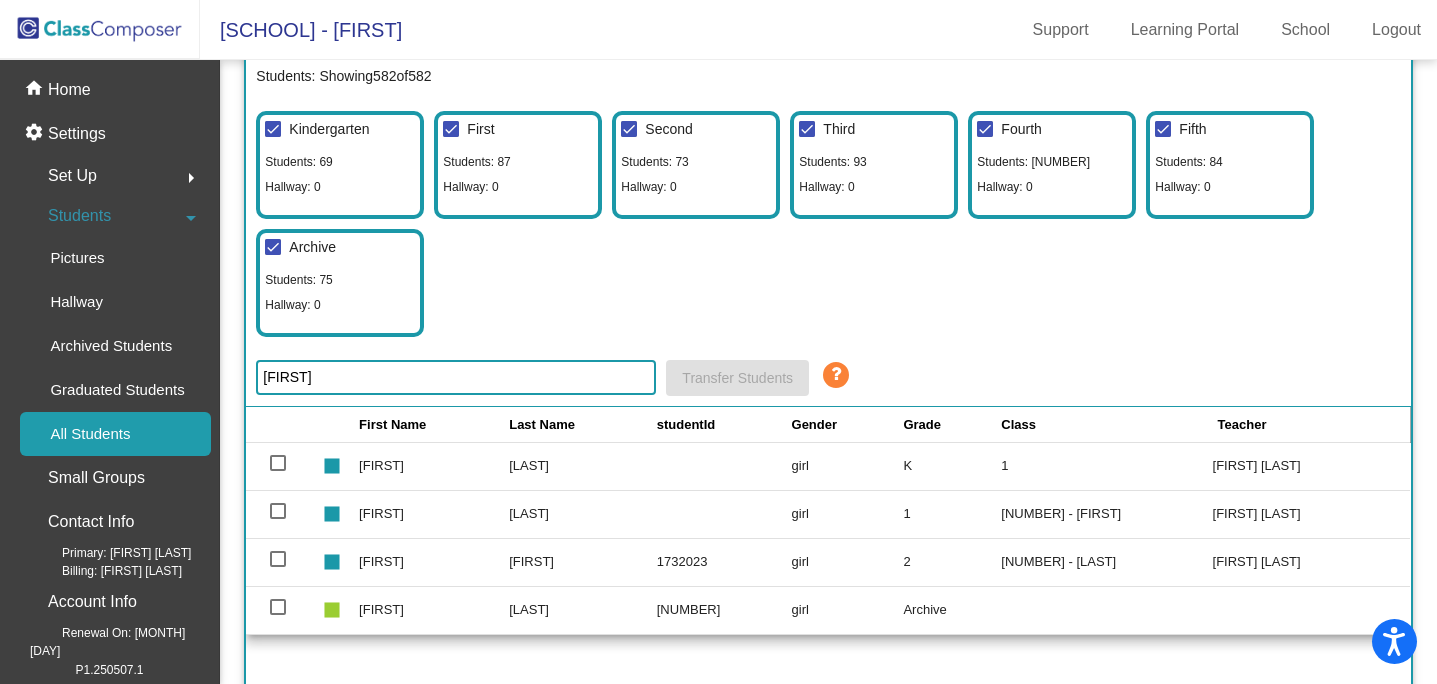 type on "[FIRST]" 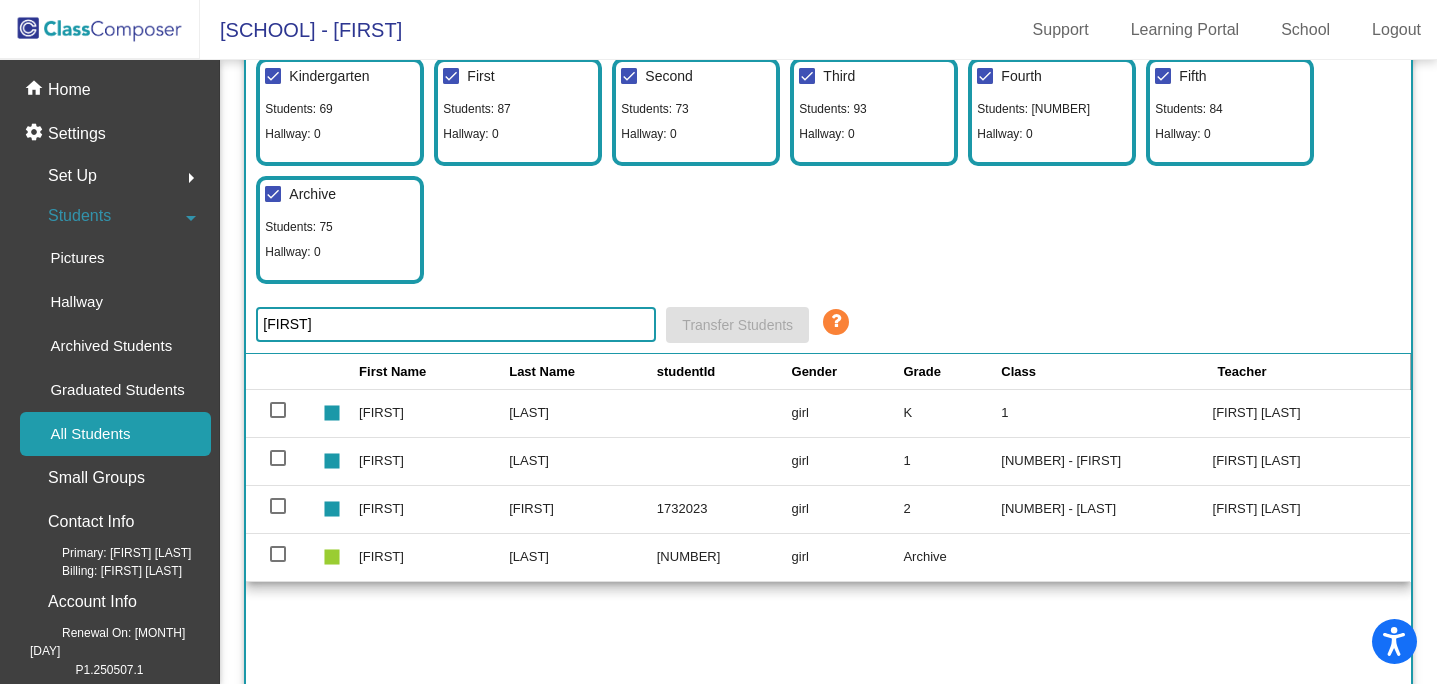scroll, scrollTop: 208, scrollLeft: 0, axis: vertical 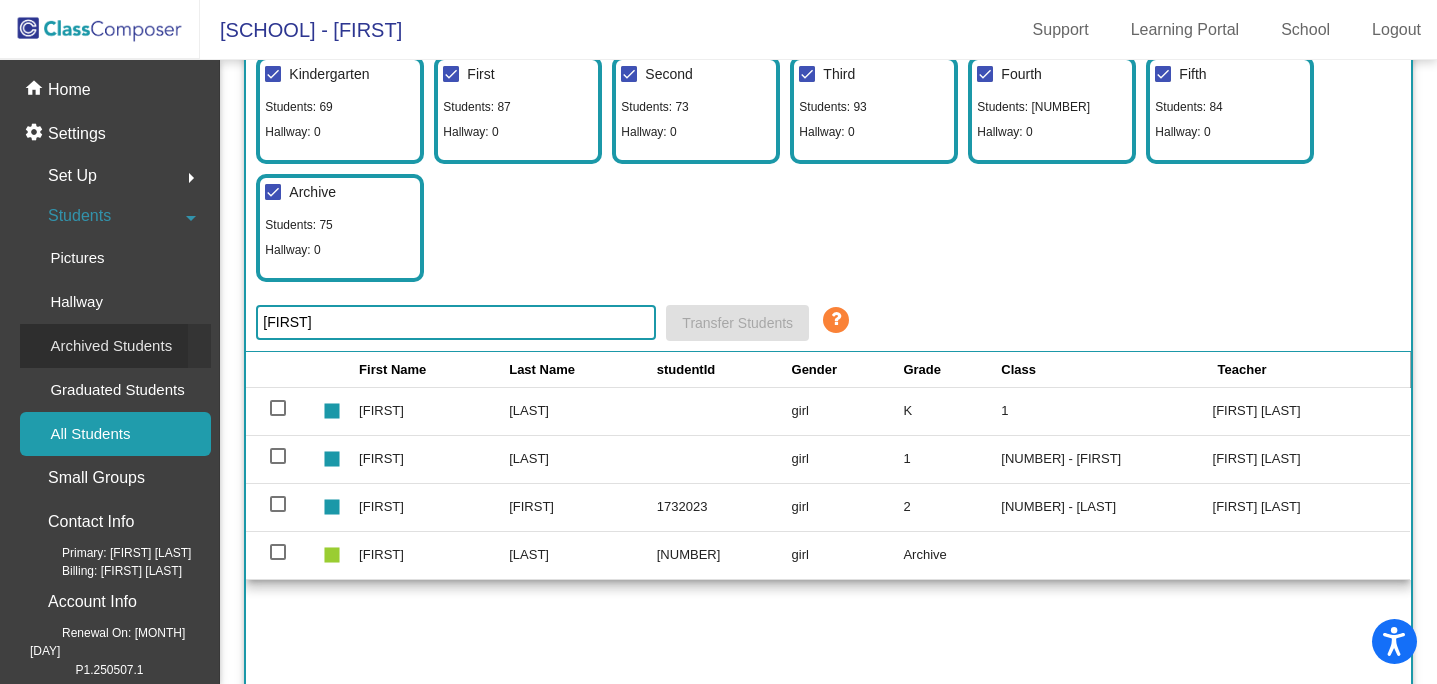 click on "Archived Students" 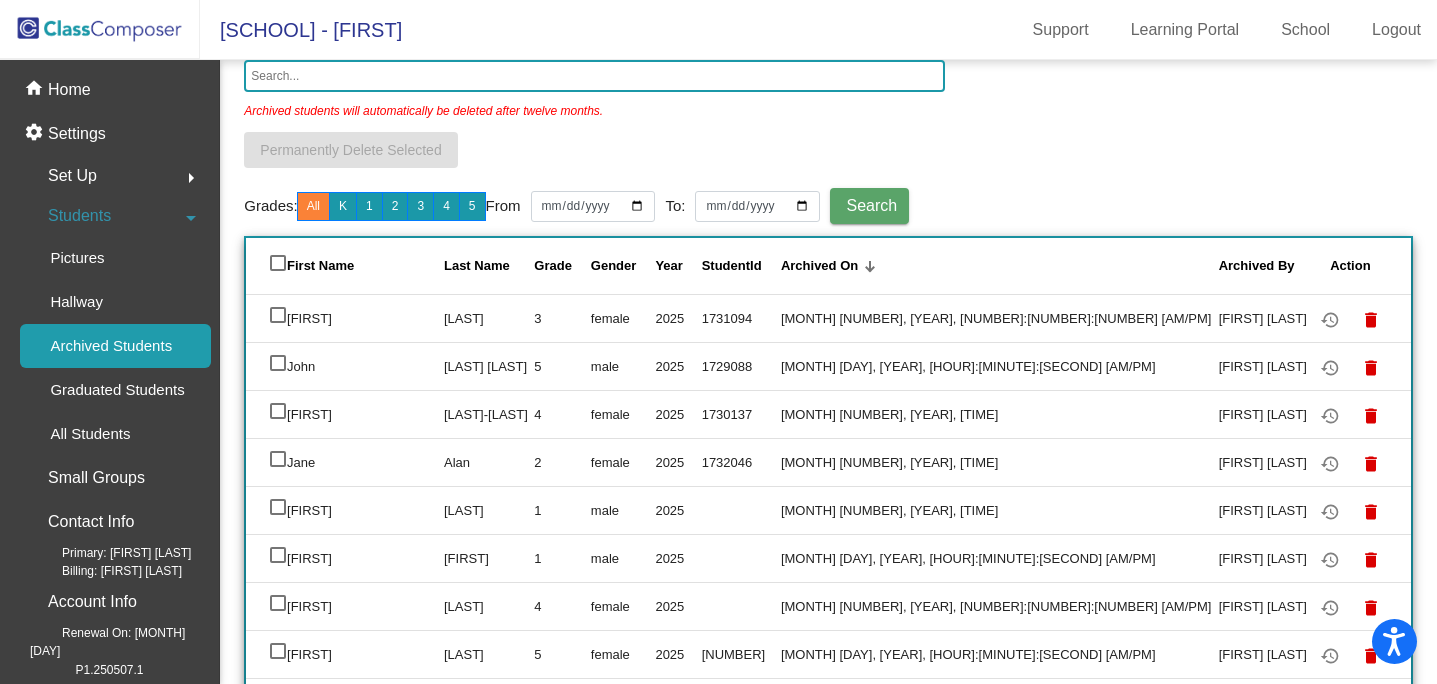 scroll, scrollTop: 0, scrollLeft: 0, axis: both 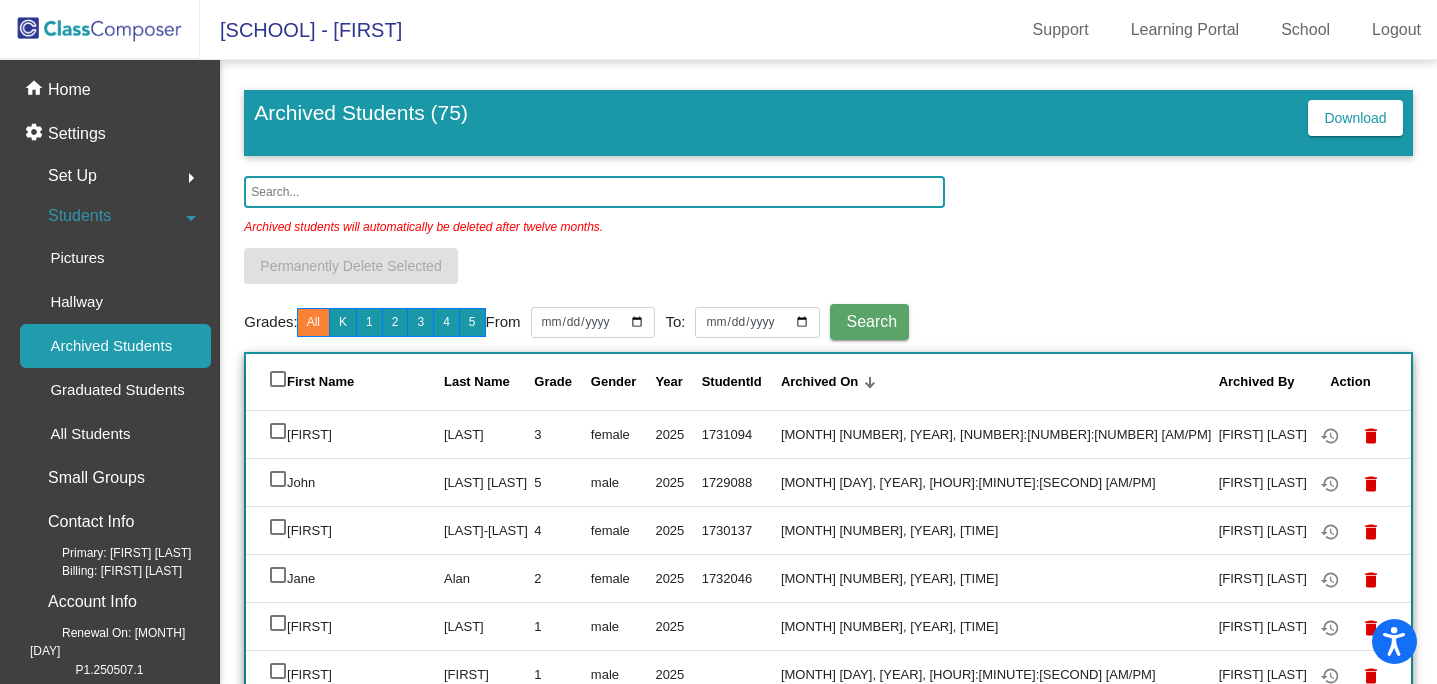 click 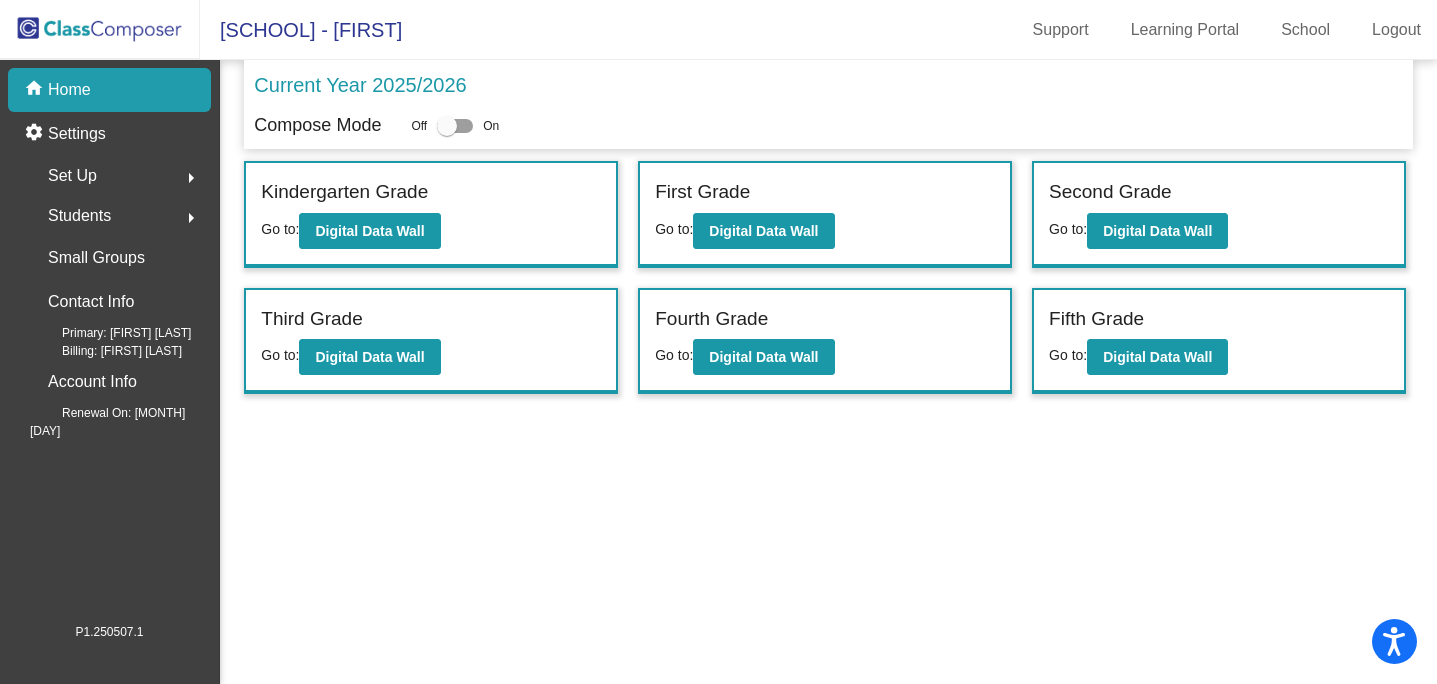 click on "Second Grade Go to:  Digital Data Wall" 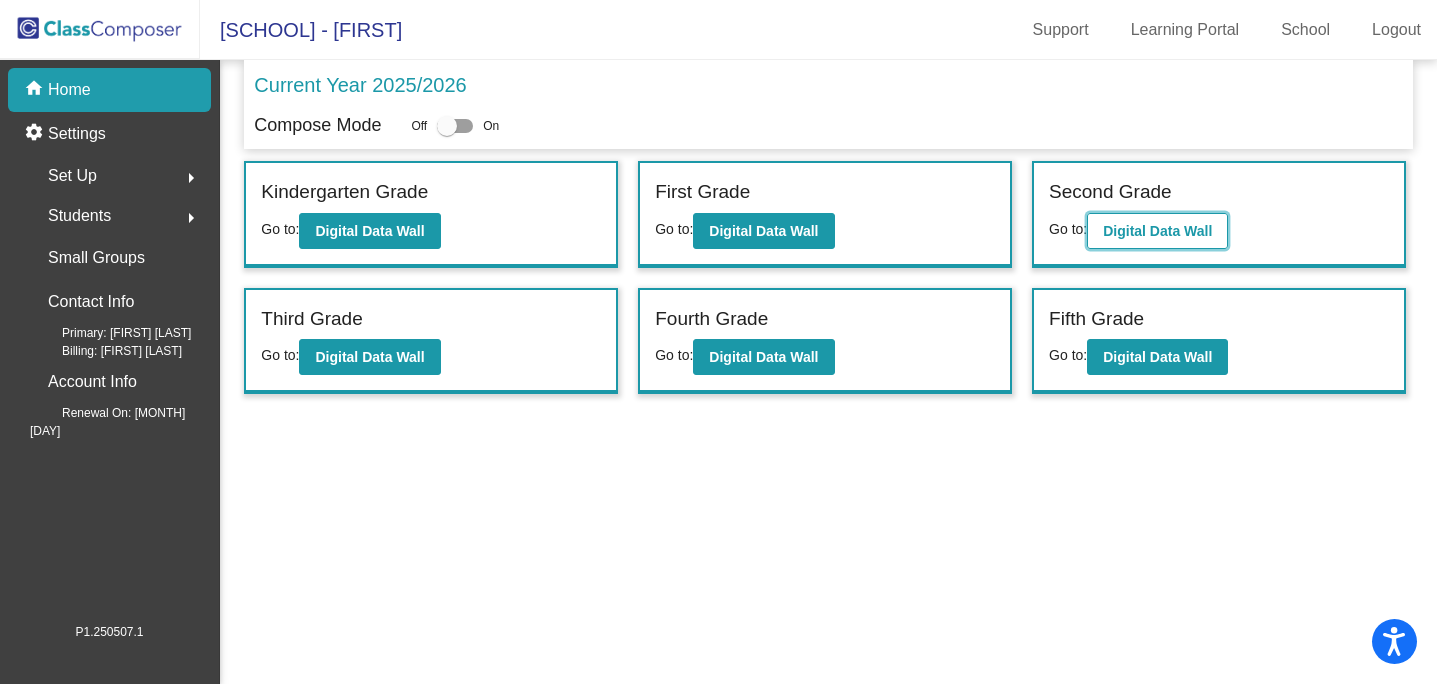 click on "Digital Data Wall" 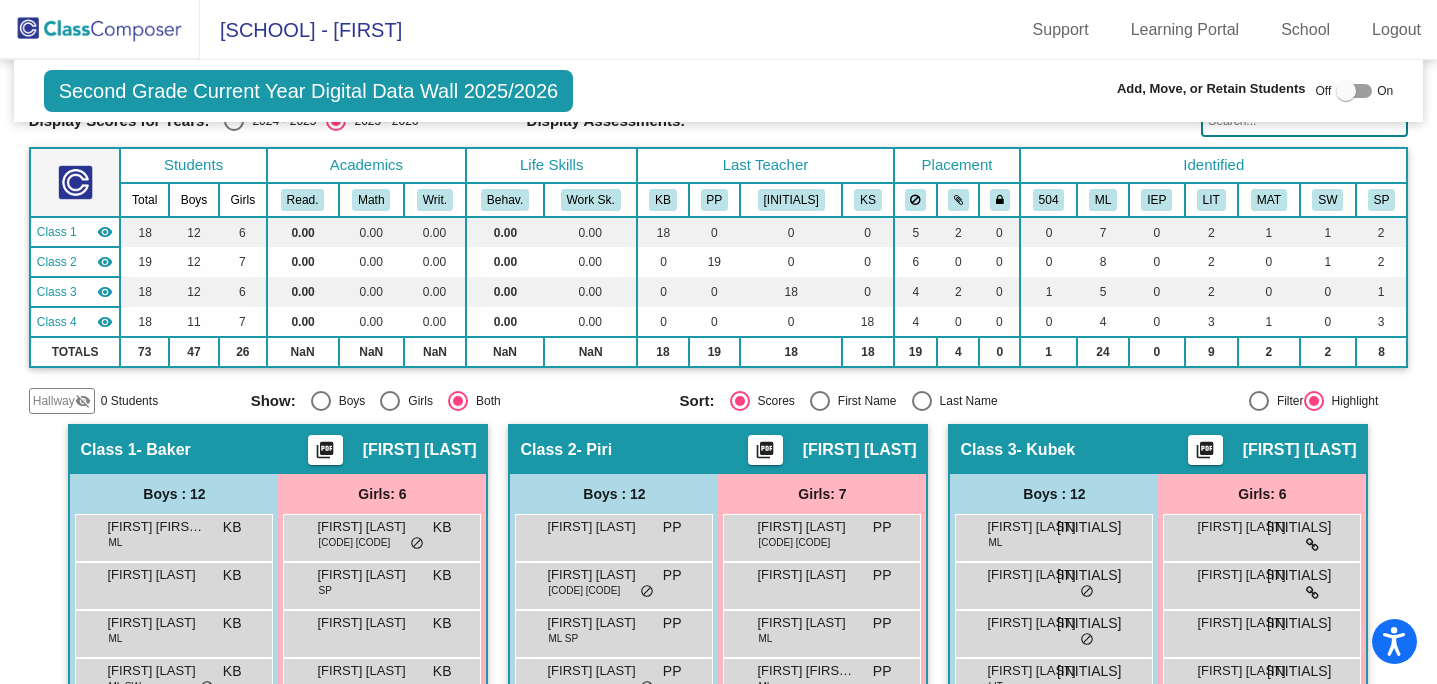 scroll, scrollTop: 0, scrollLeft: 0, axis: both 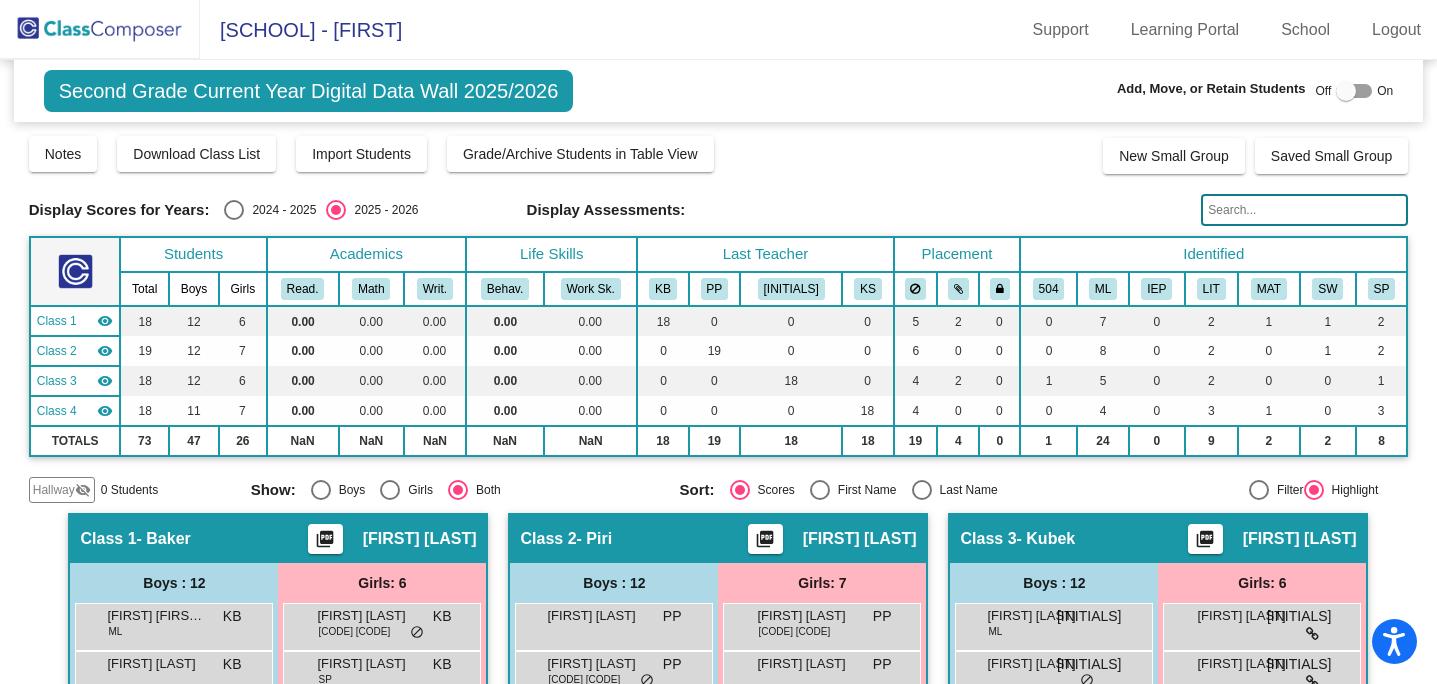click 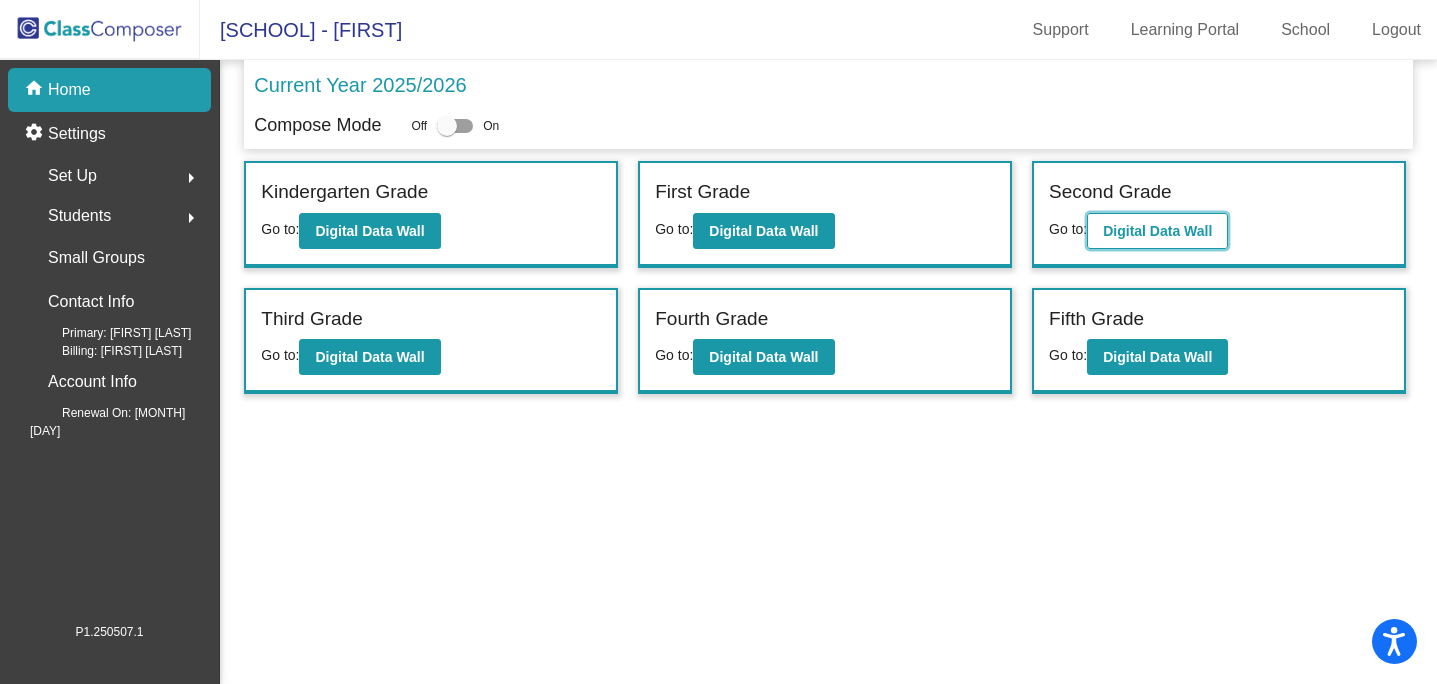 click on "Digital Data Wall" 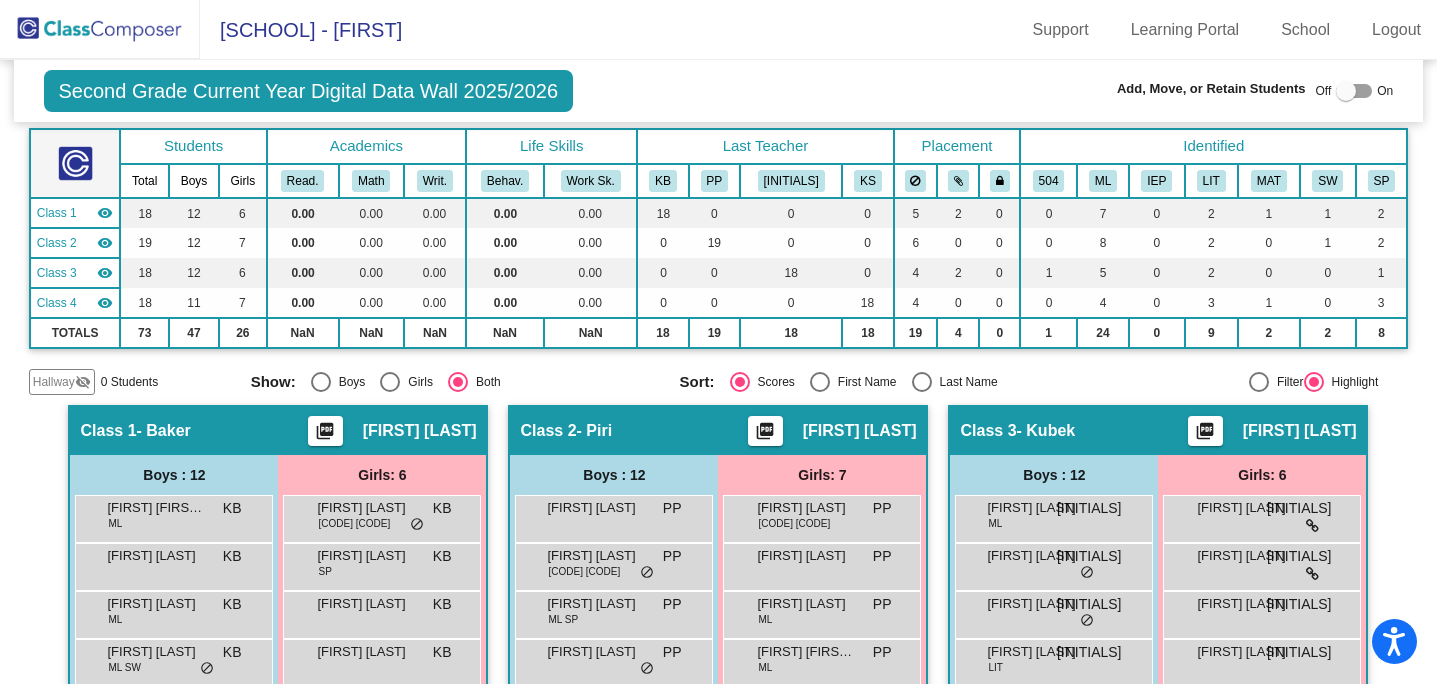 scroll, scrollTop: 0, scrollLeft: 0, axis: both 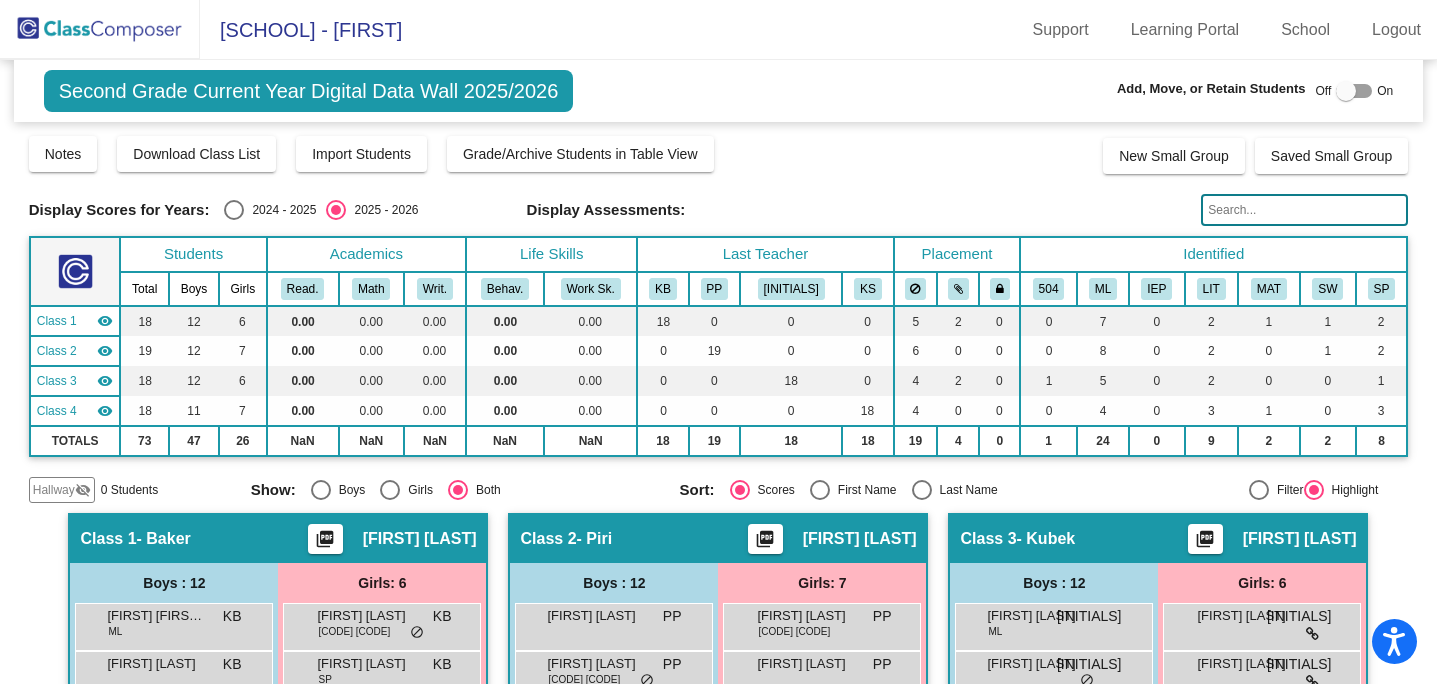 click 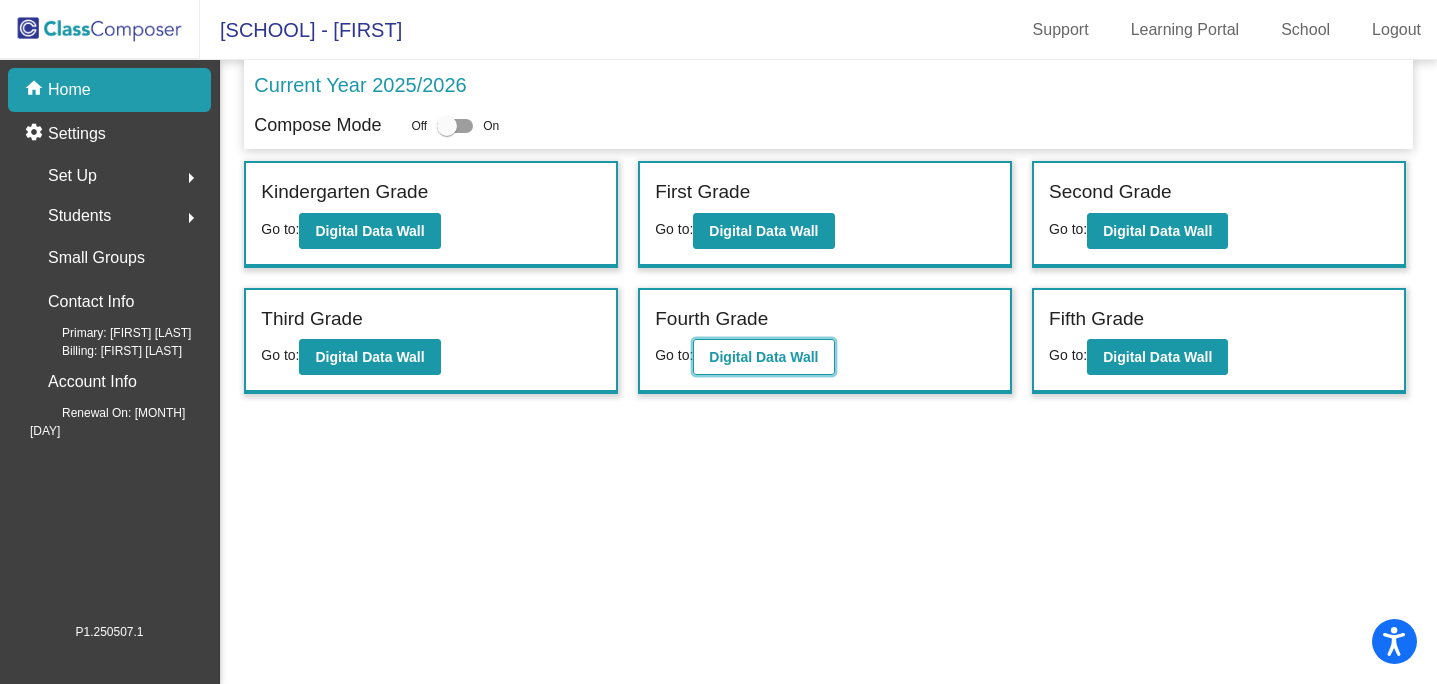 click on "Digital Data Wall" 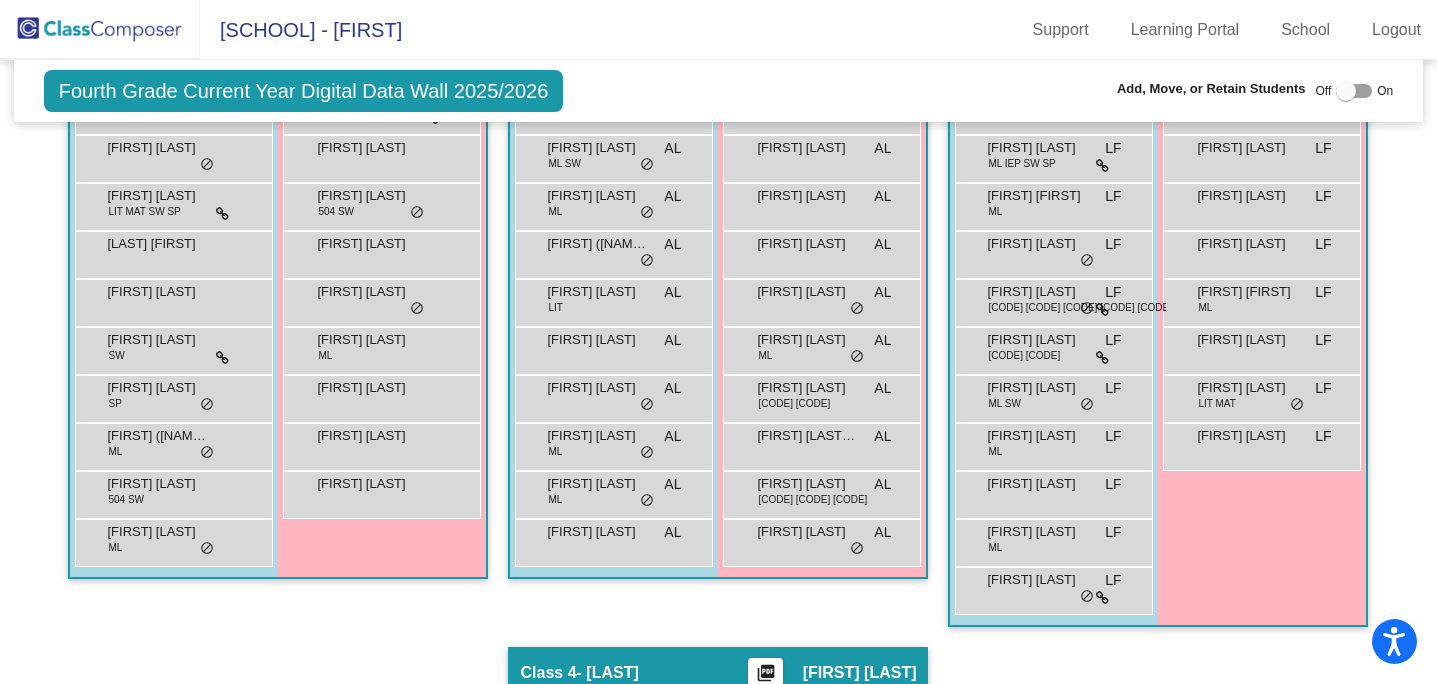 scroll, scrollTop: 672, scrollLeft: 0, axis: vertical 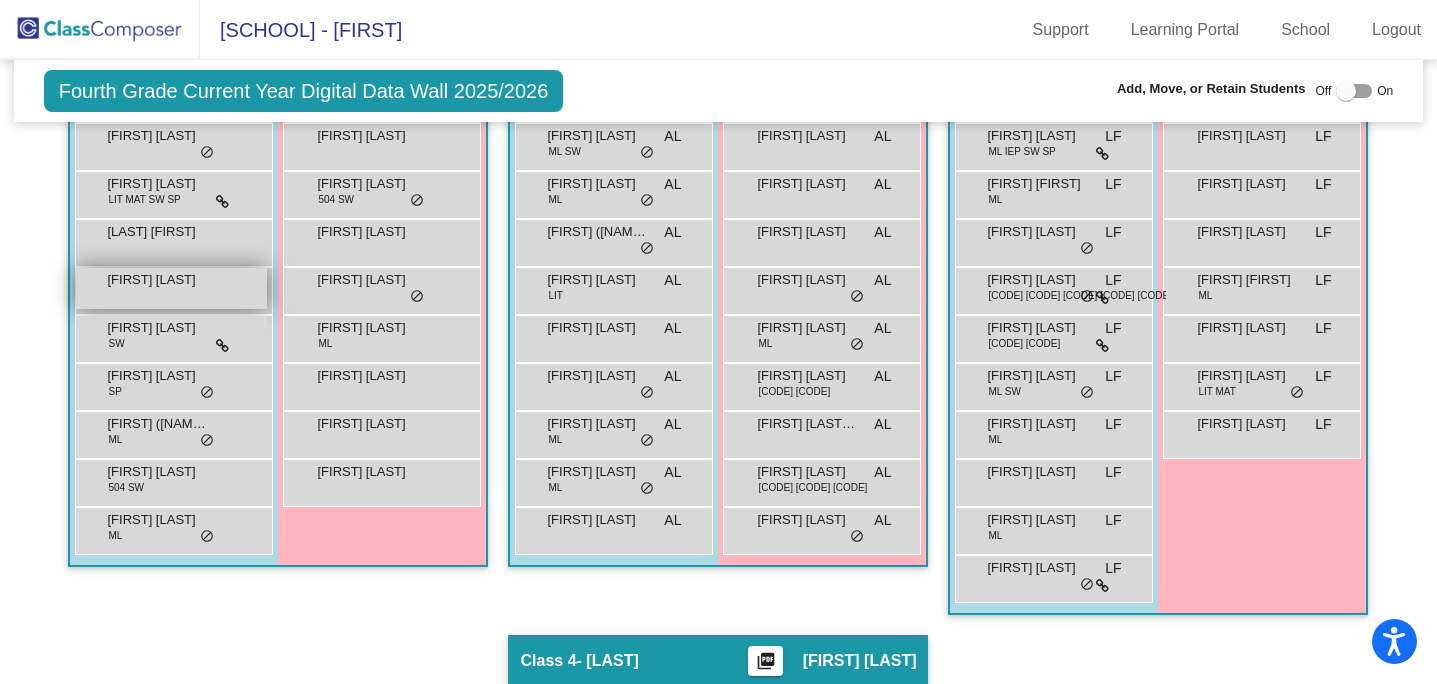 click on "[FIRST] [LAST]" at bounding box center [157, 280] 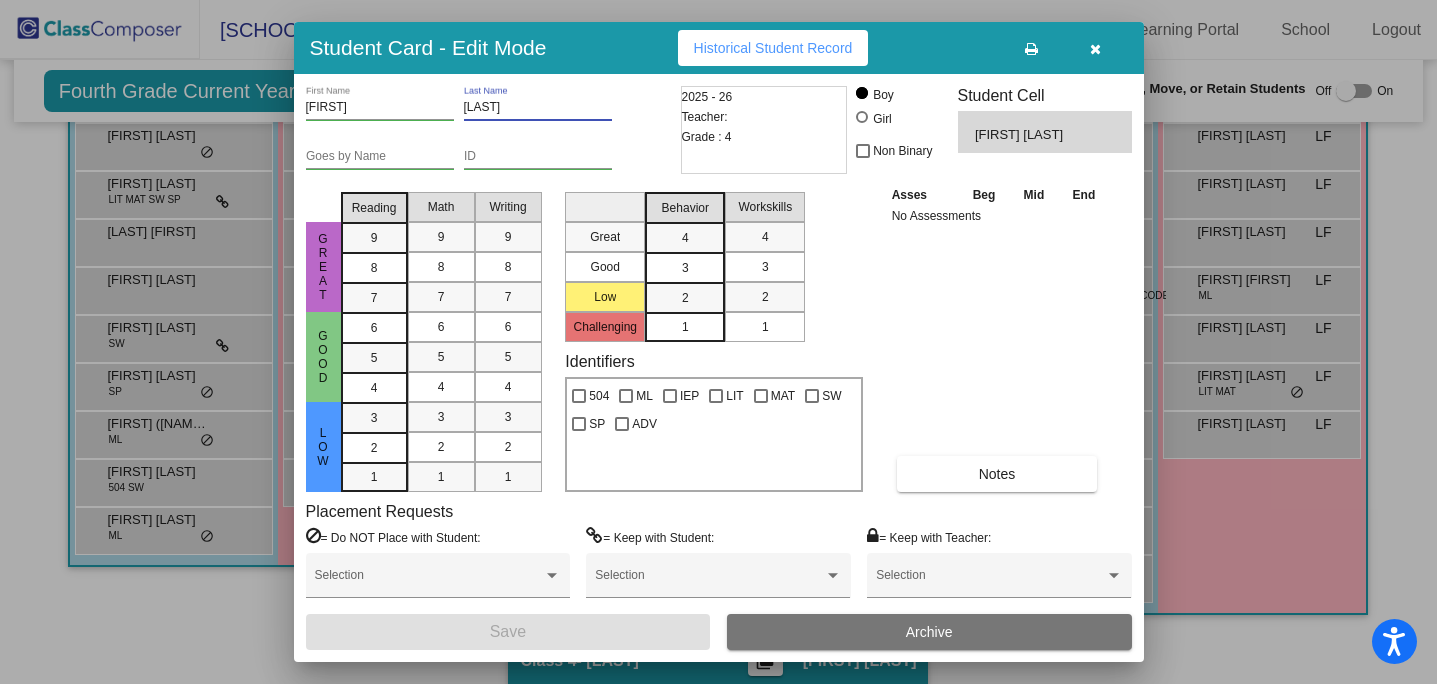 click on "[LAST]" at bounding box center [538, 108] 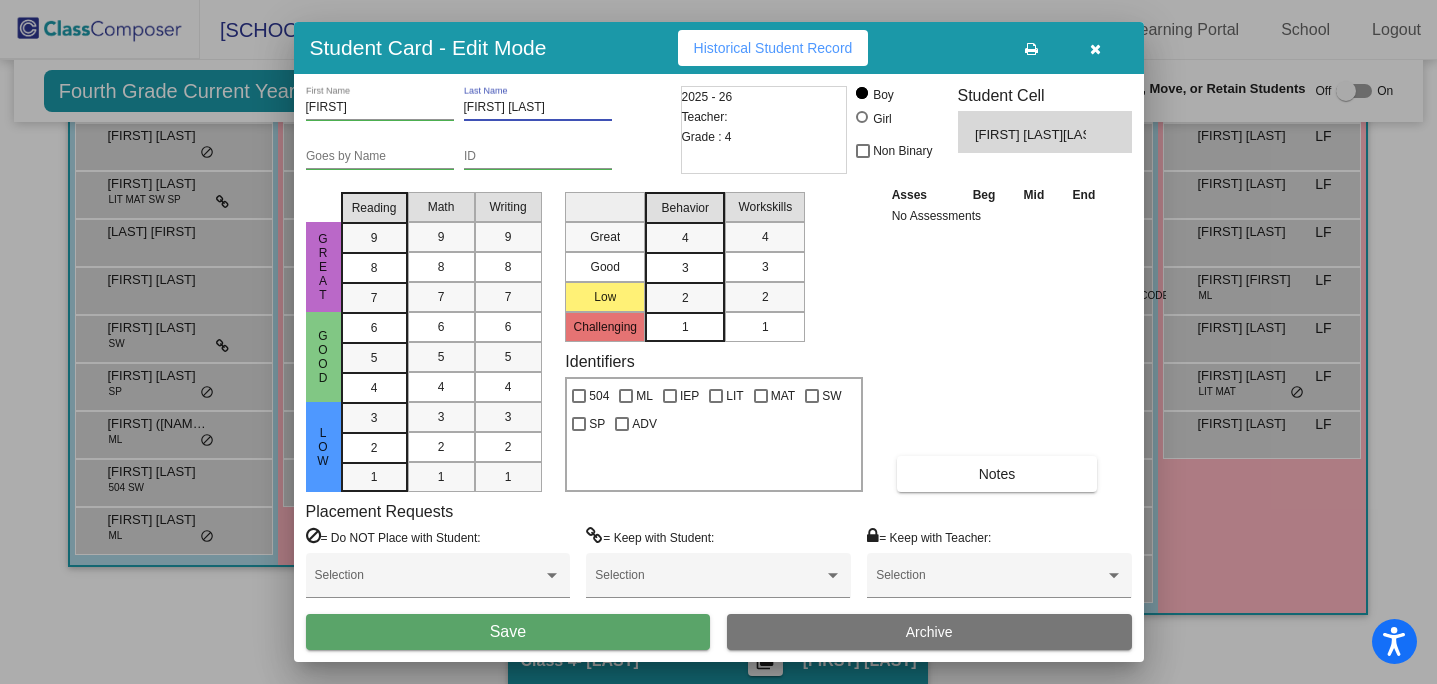 type on "[FIRST] [LAST]" 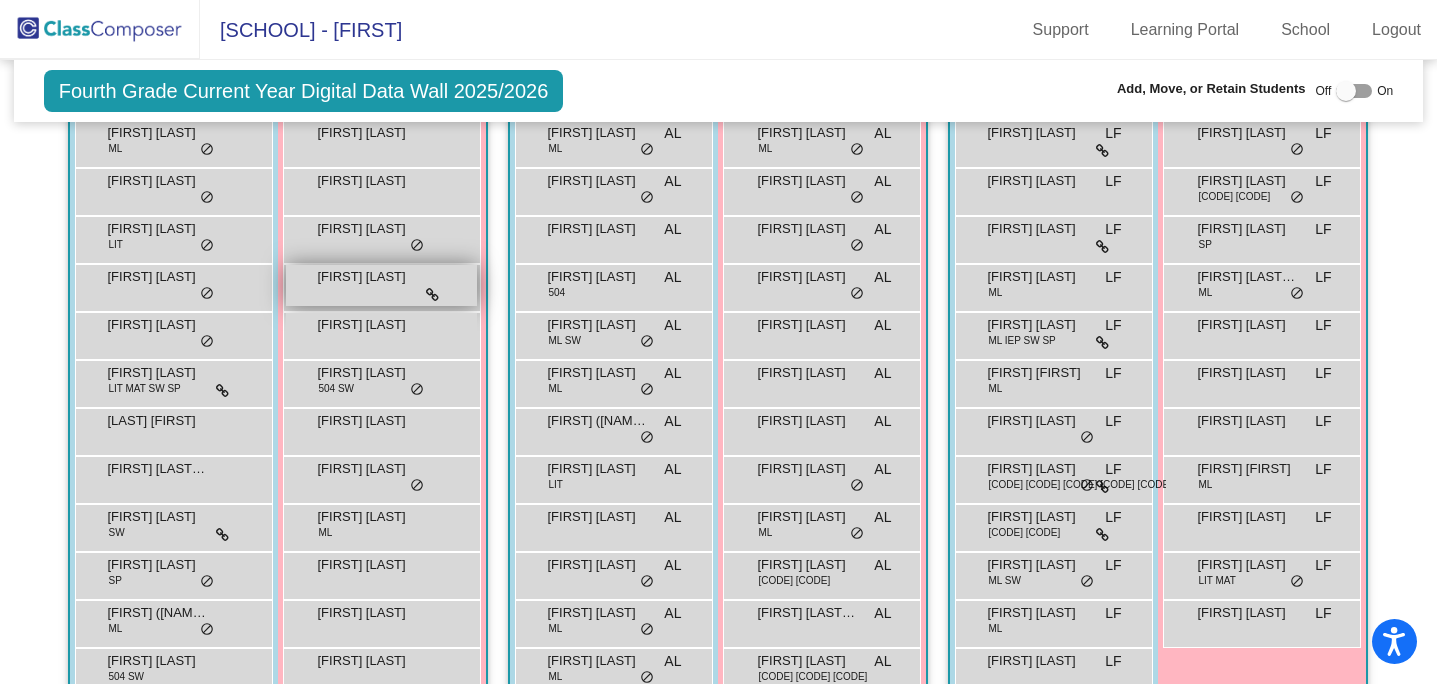 scroll, scrollTop: 535, scrollLeft: 0, axis: vertical 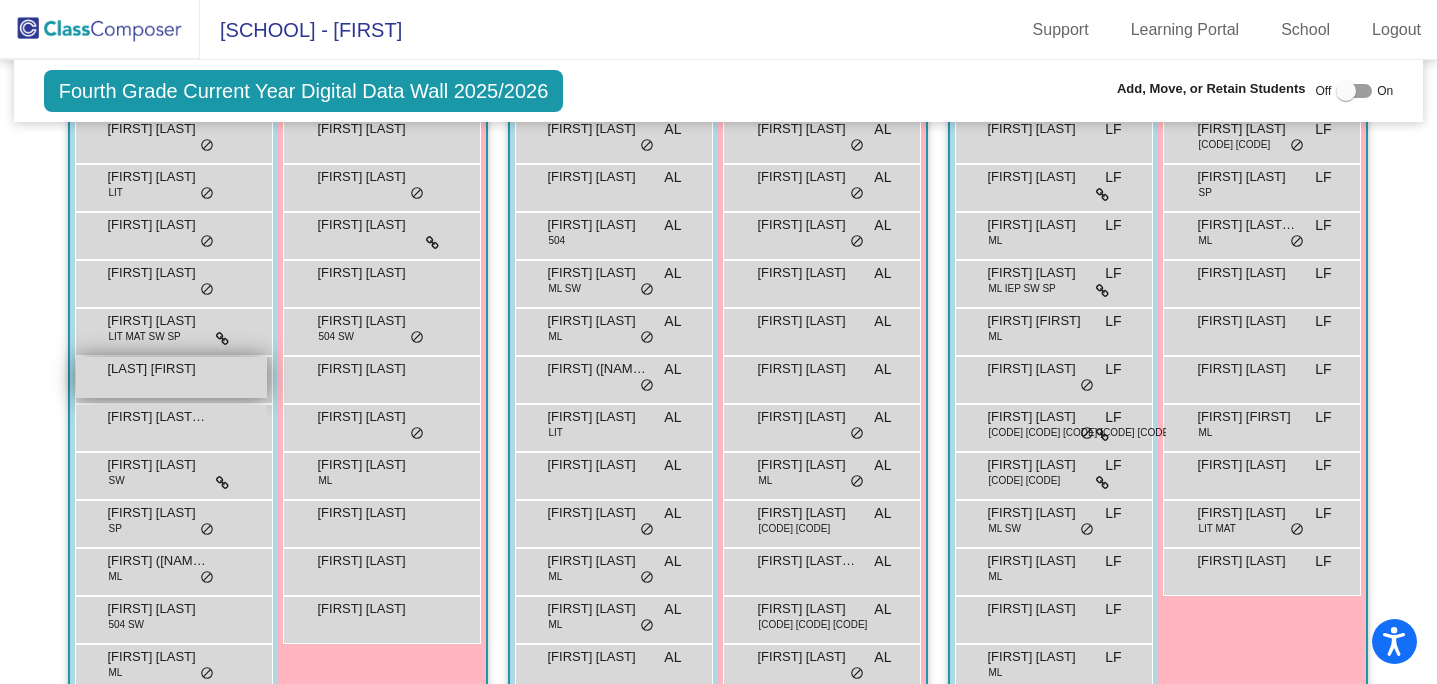 click on "[FIRST] [FIRST] [LAST] do_not_disturb_alt" at bounding box center [171, 377] 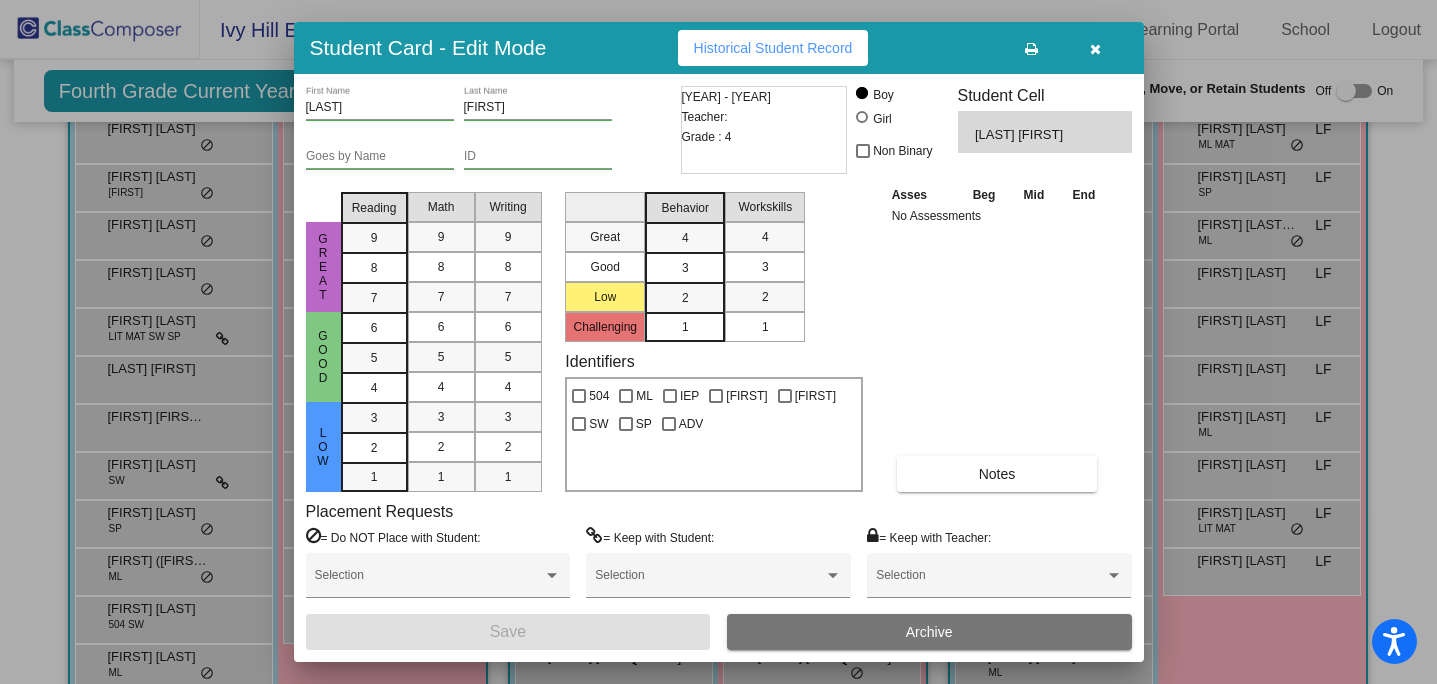 click on "[FIRST]" at bounding box center (538, 108) 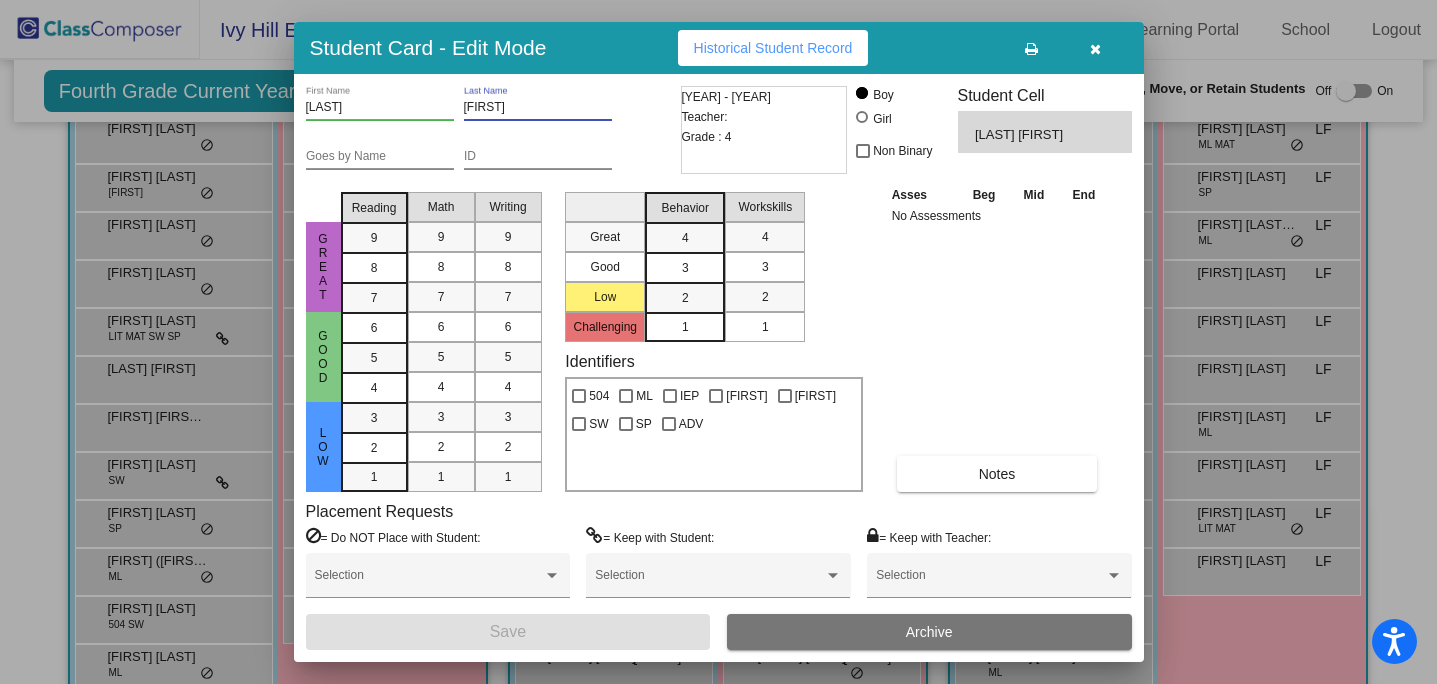 click on "[FIRST]" at bounding box center (538, 108) 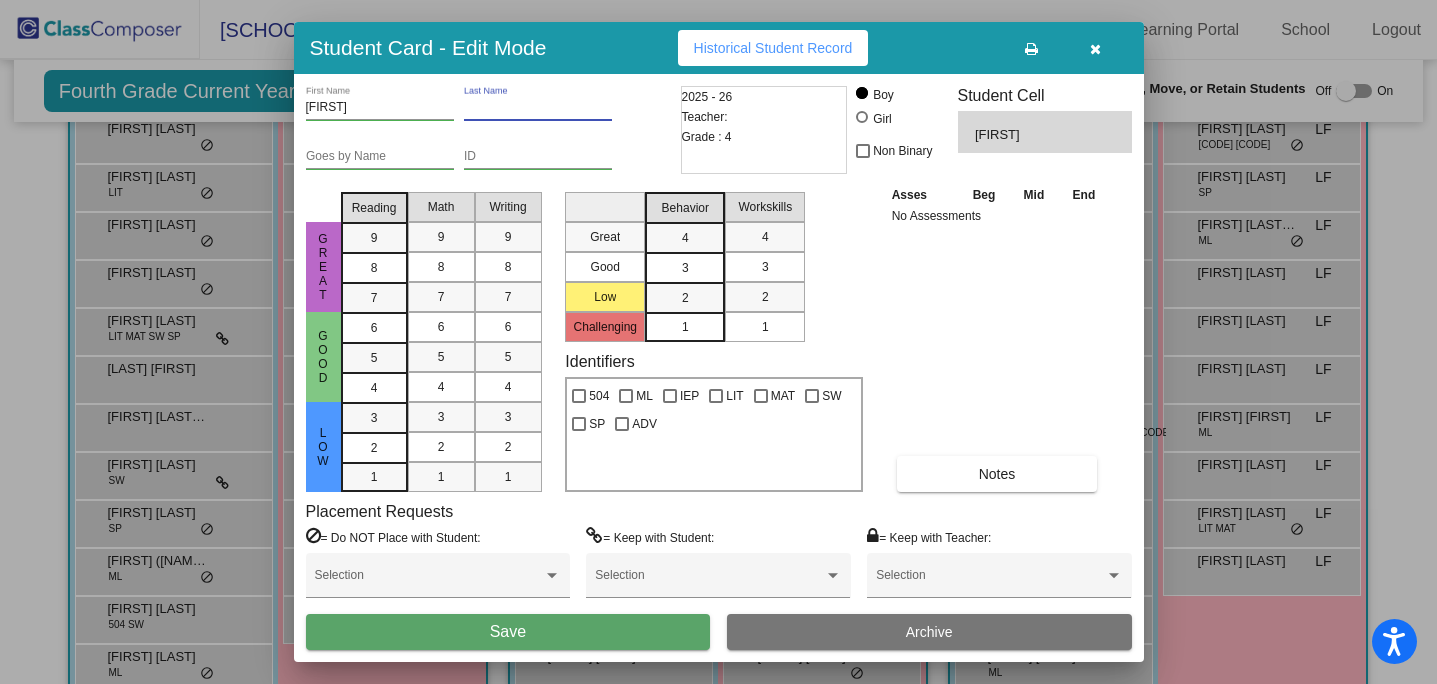 type 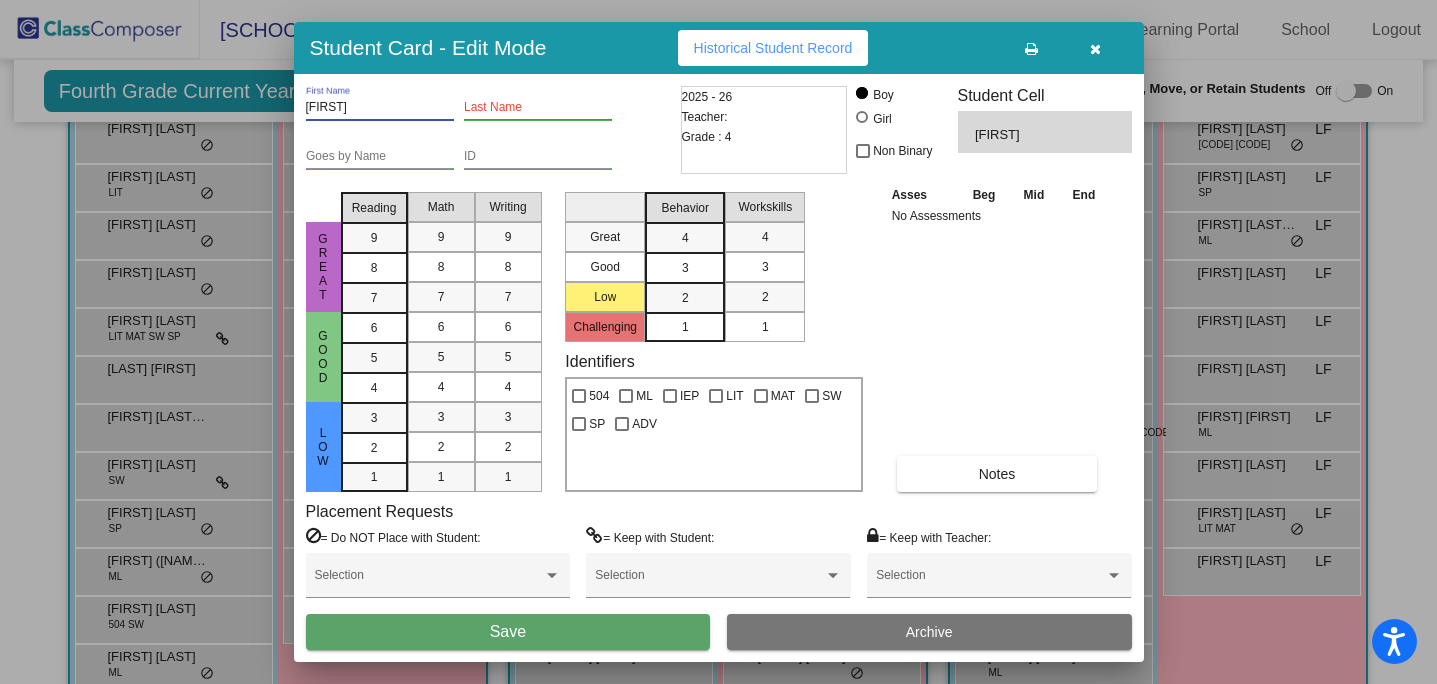 paste on "[FIRST]" 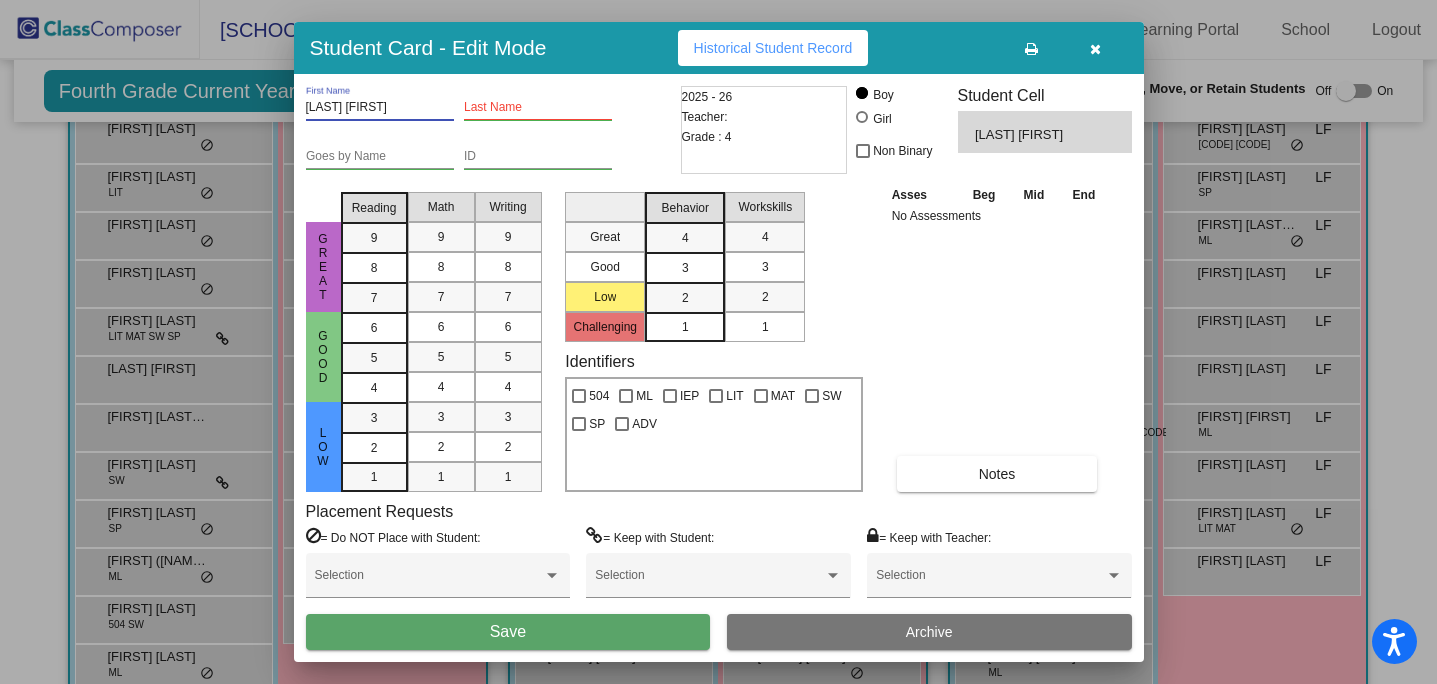 click on "[FIRST] [FIRST] [FIRST]" at bounding box center (380, 103) 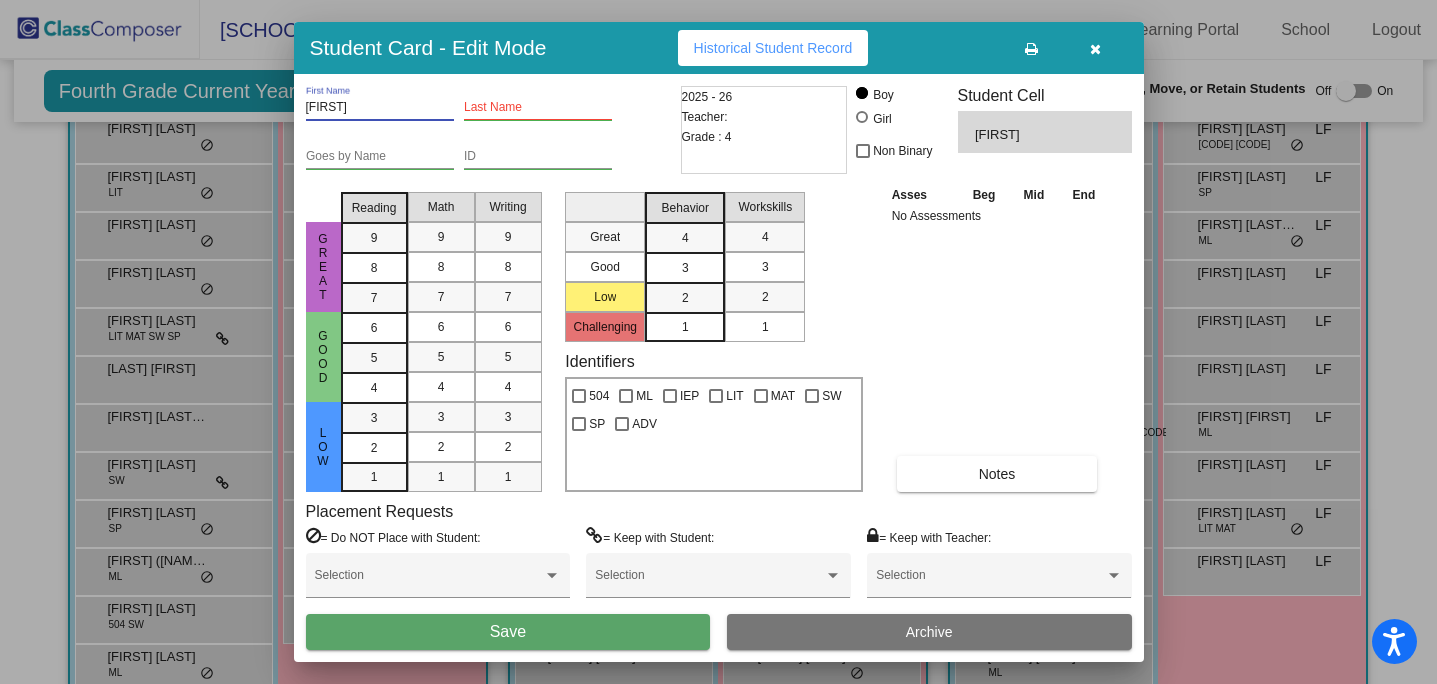 type on "[FIRST]" 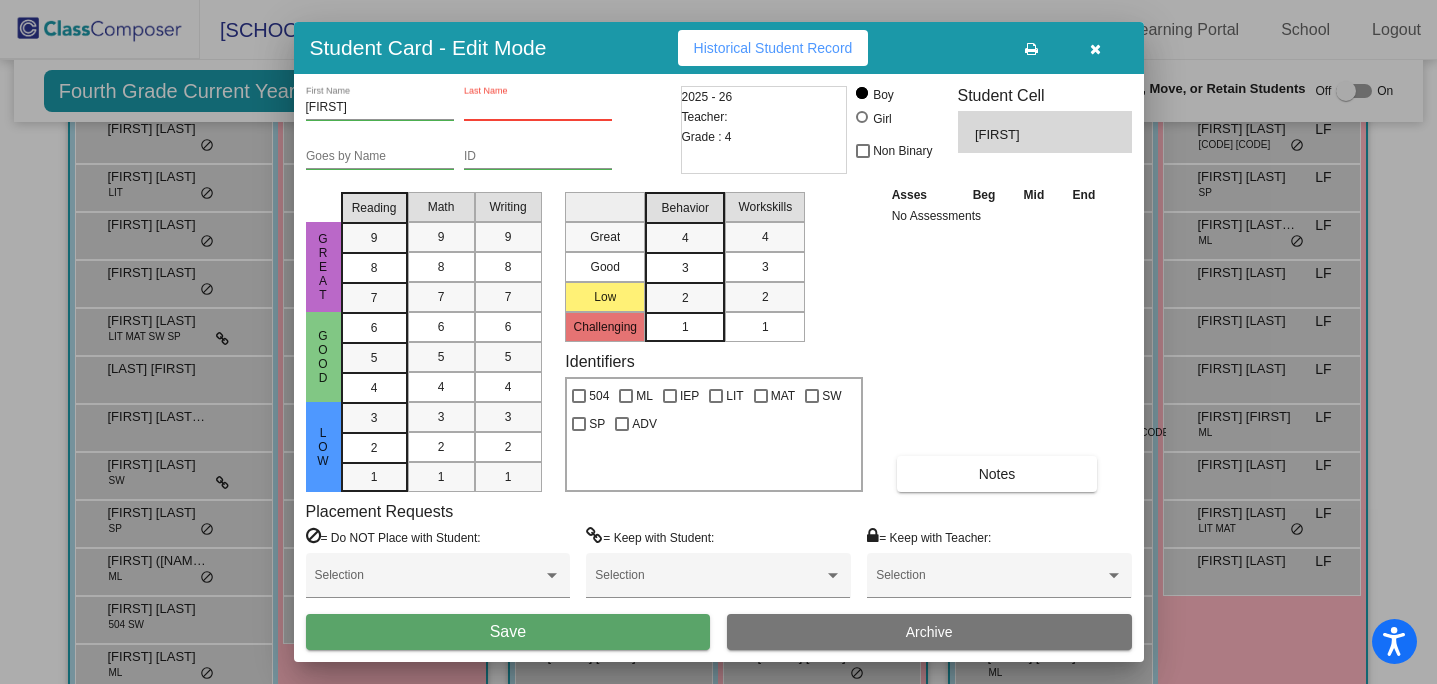 paste on "[FIRST]" 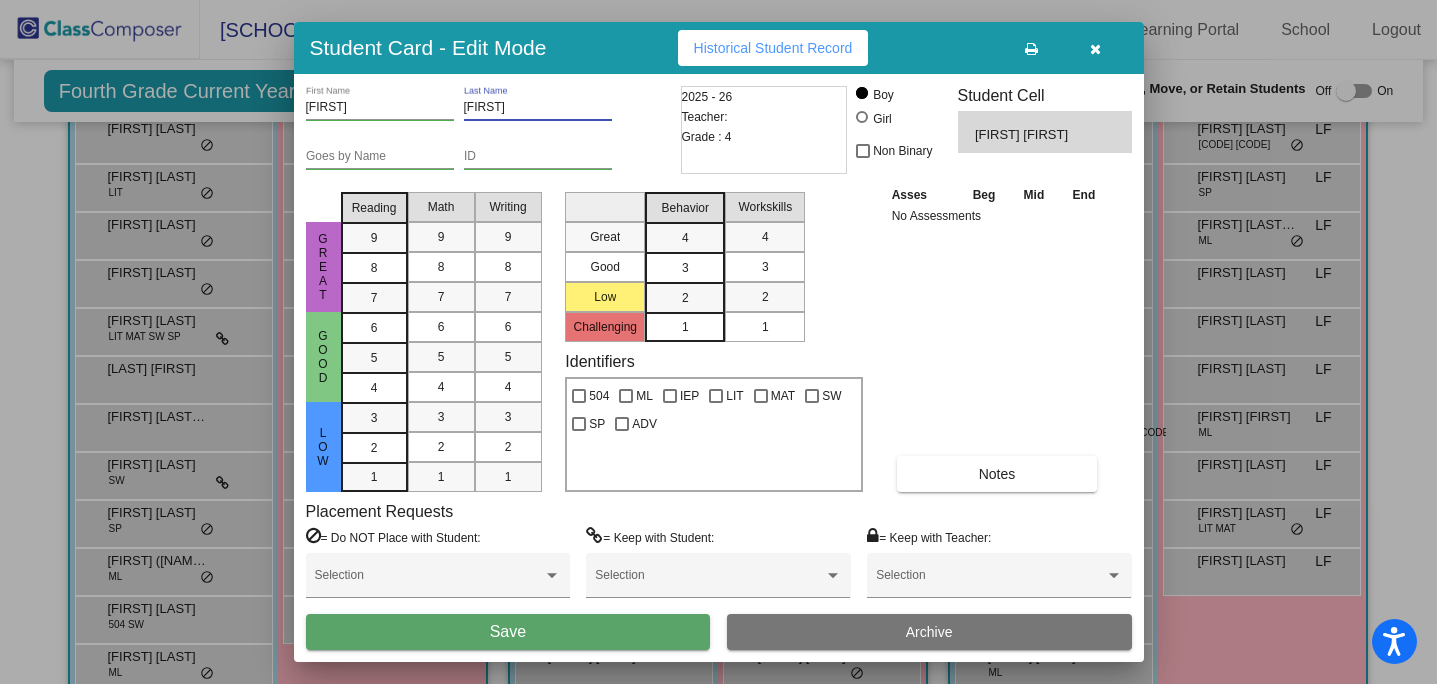 type on "[FIRST]" 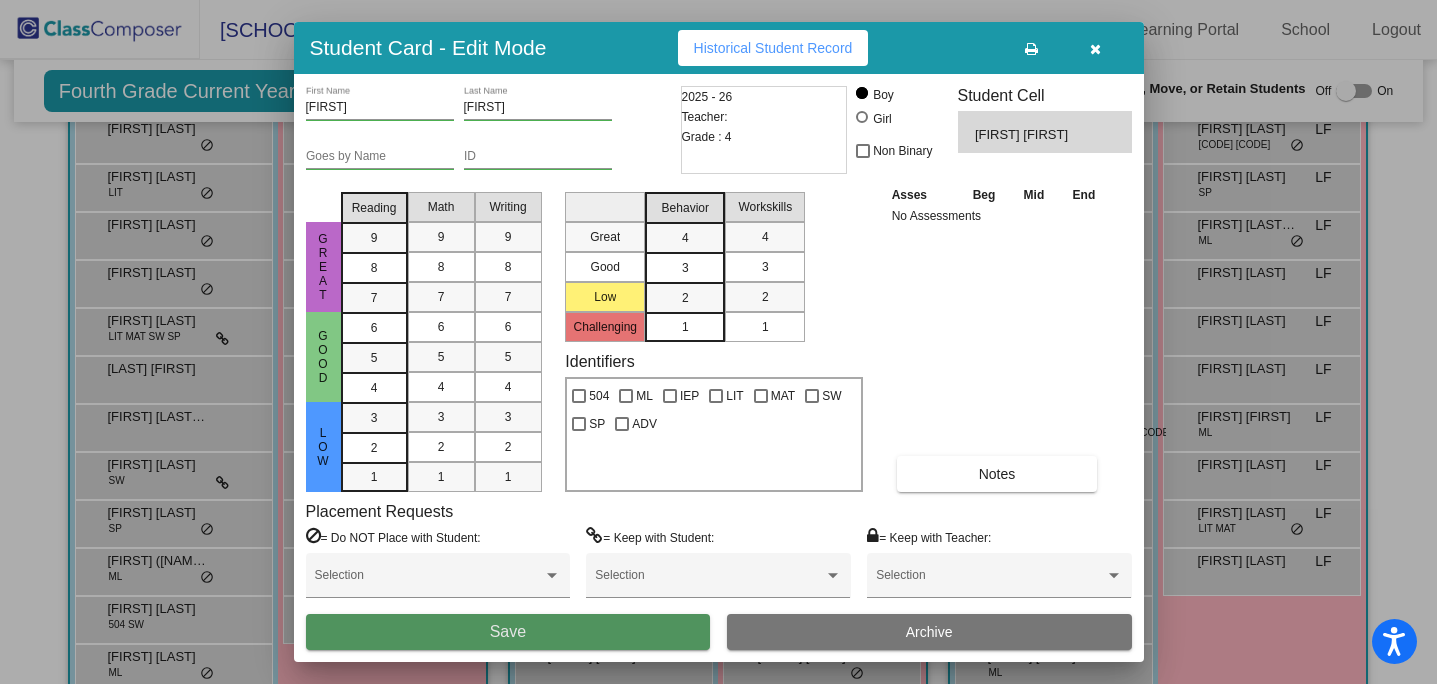click on "Save" at bounding box center (508, 632) 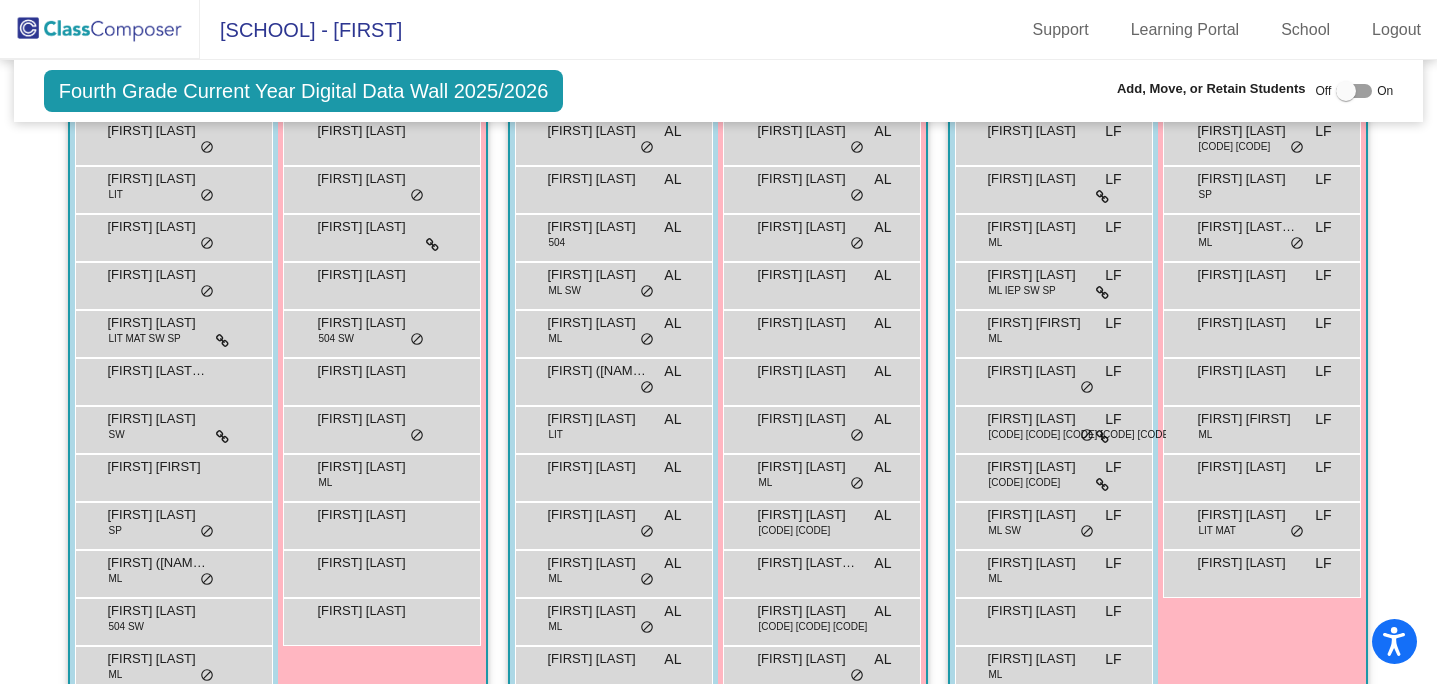 scroll, scrollTop: 534, scrollLeft: 0, axis: vertical 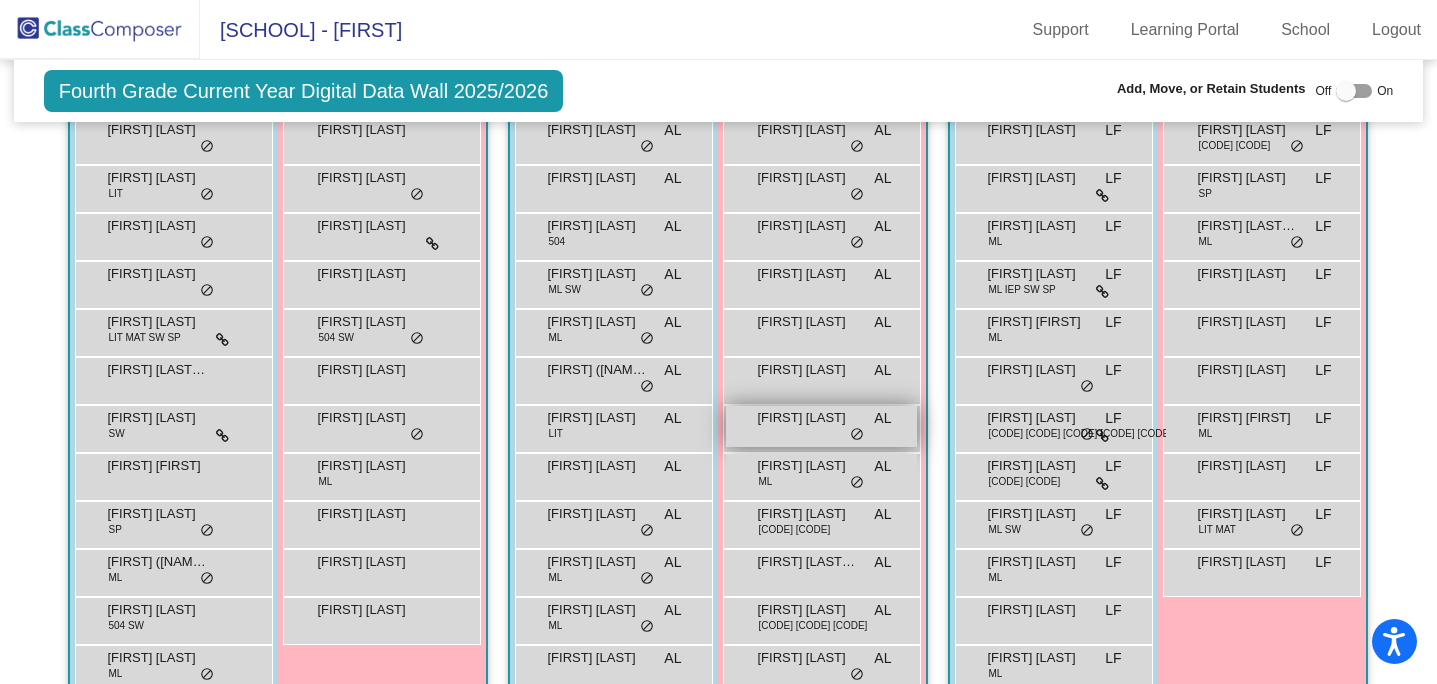 click on "[FIRST] [LAST]" at bounding box center (807, 418) 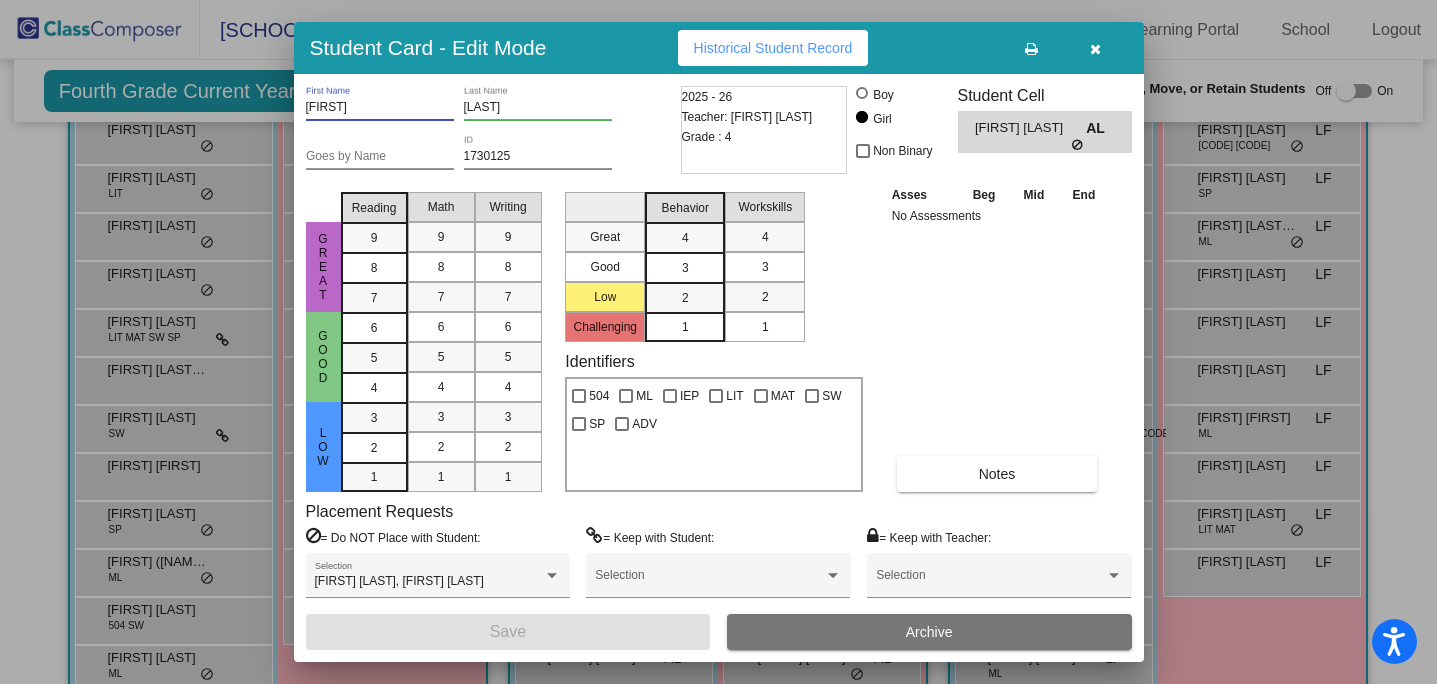 click on "[FIRST]" at bounding box center [380, 108] 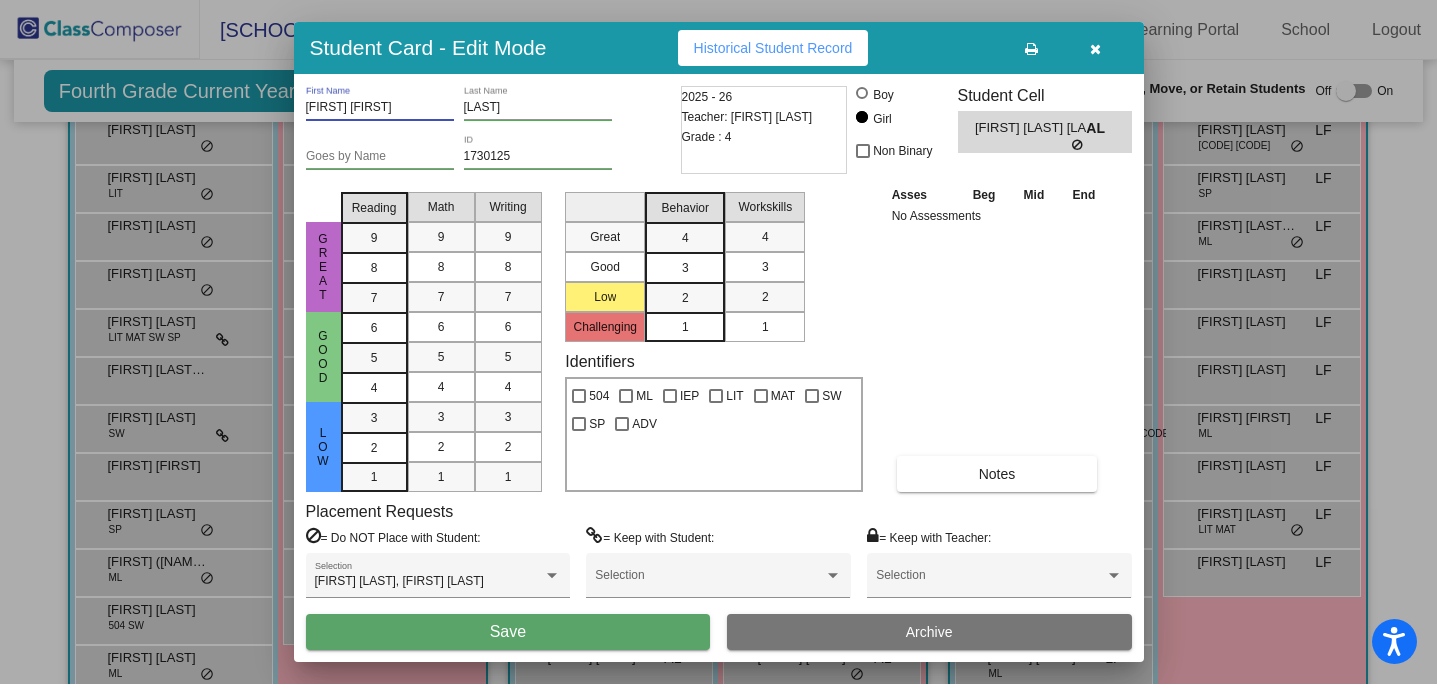 type on "[FIRST] [FIRST]" 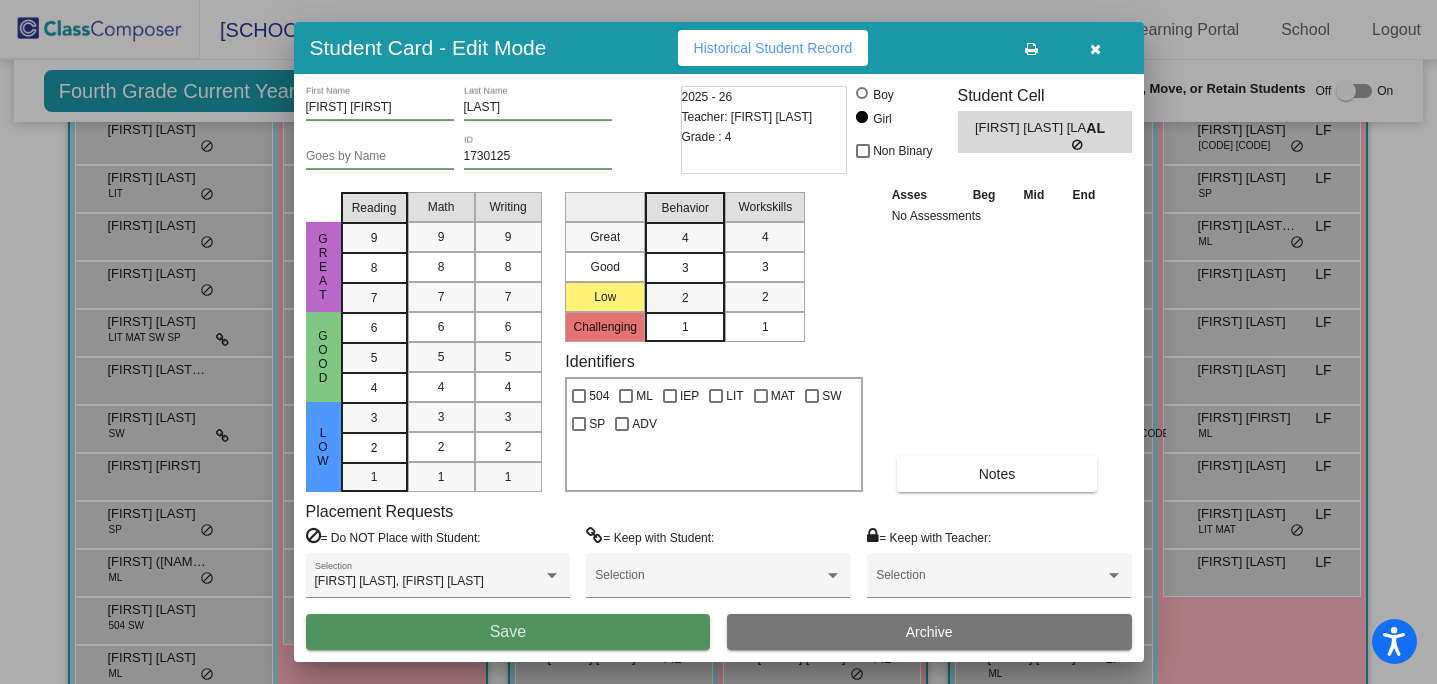 click on "Save" at bounding box center (508, 632) 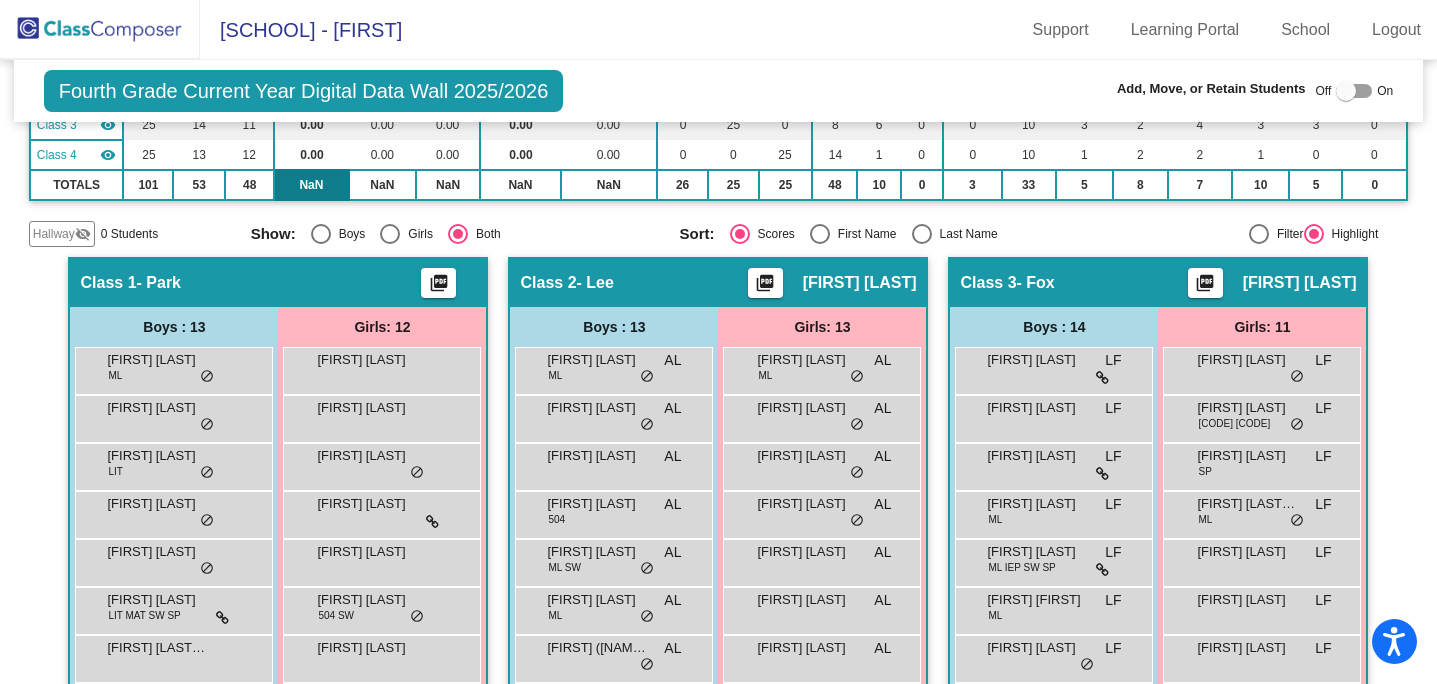 scroll, scrollTop: 0, scrollLeft: 0, axis: both 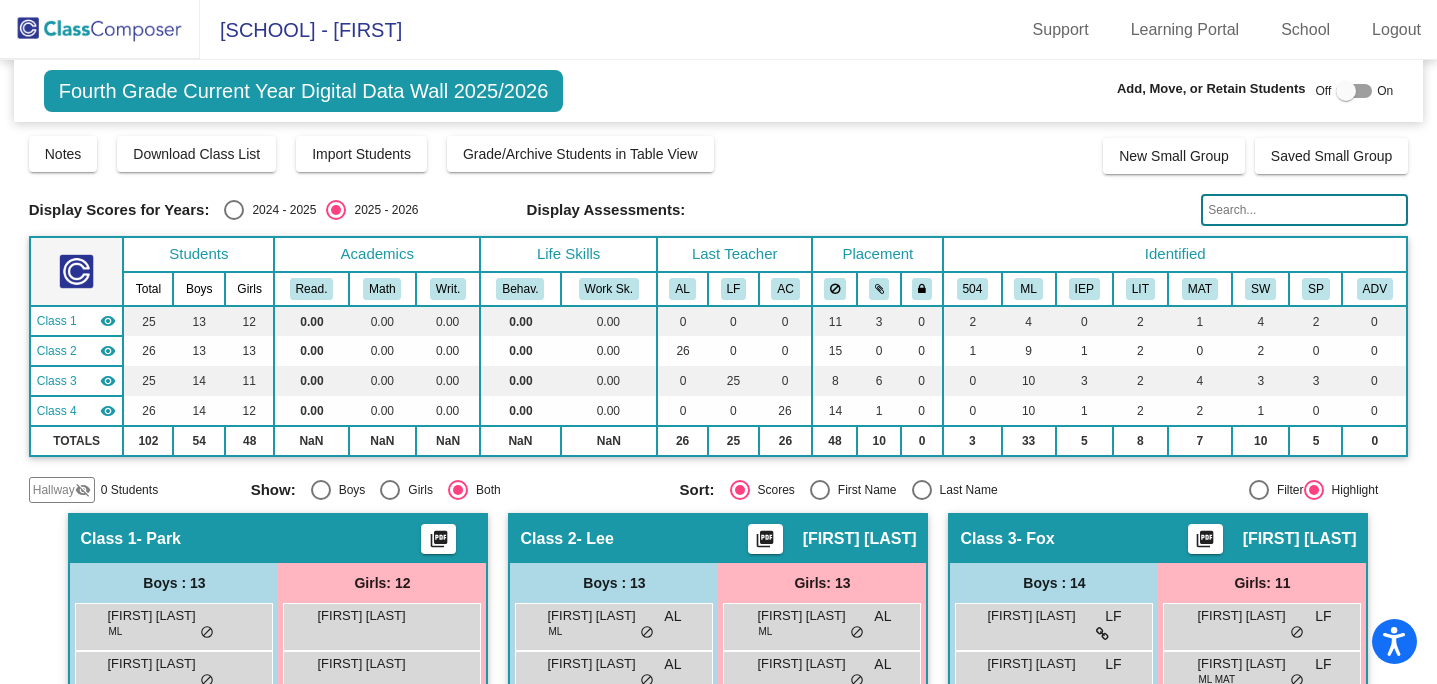 click 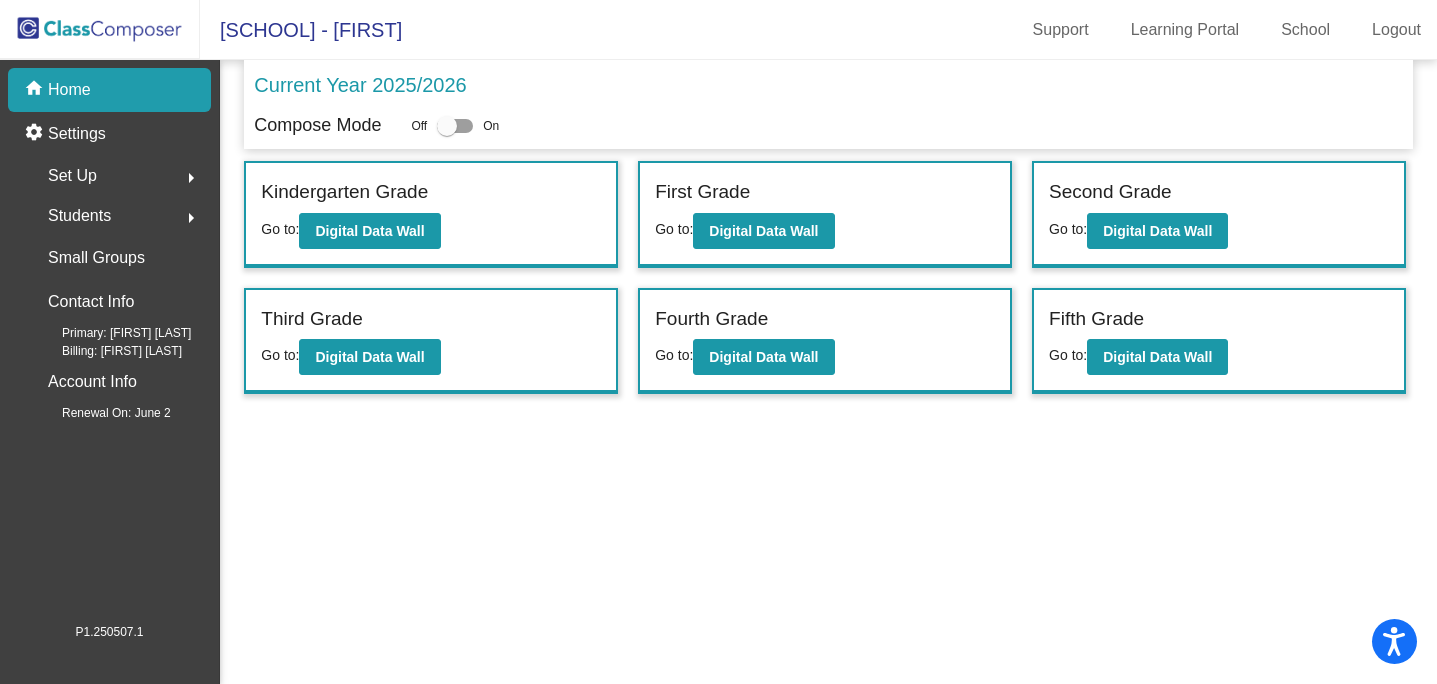 click on "Students  arrow_right" 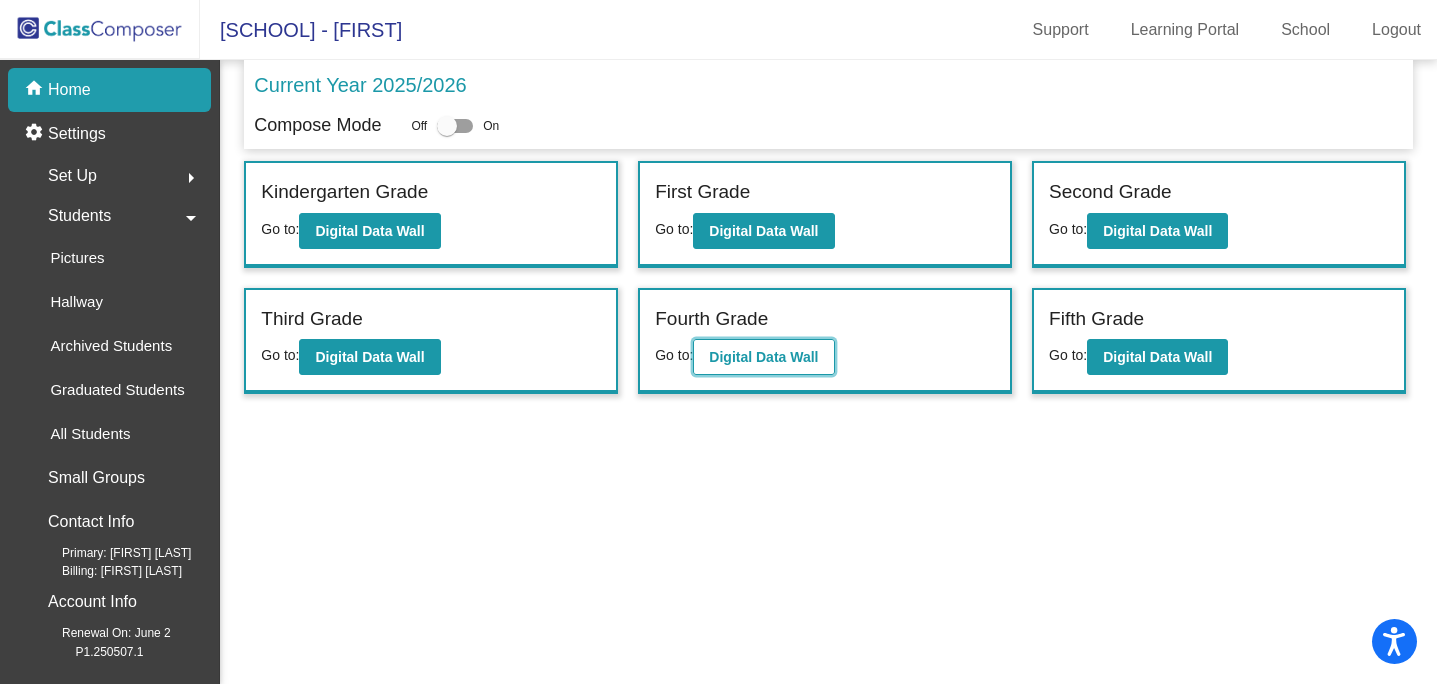 click on "Digital Data Wall" 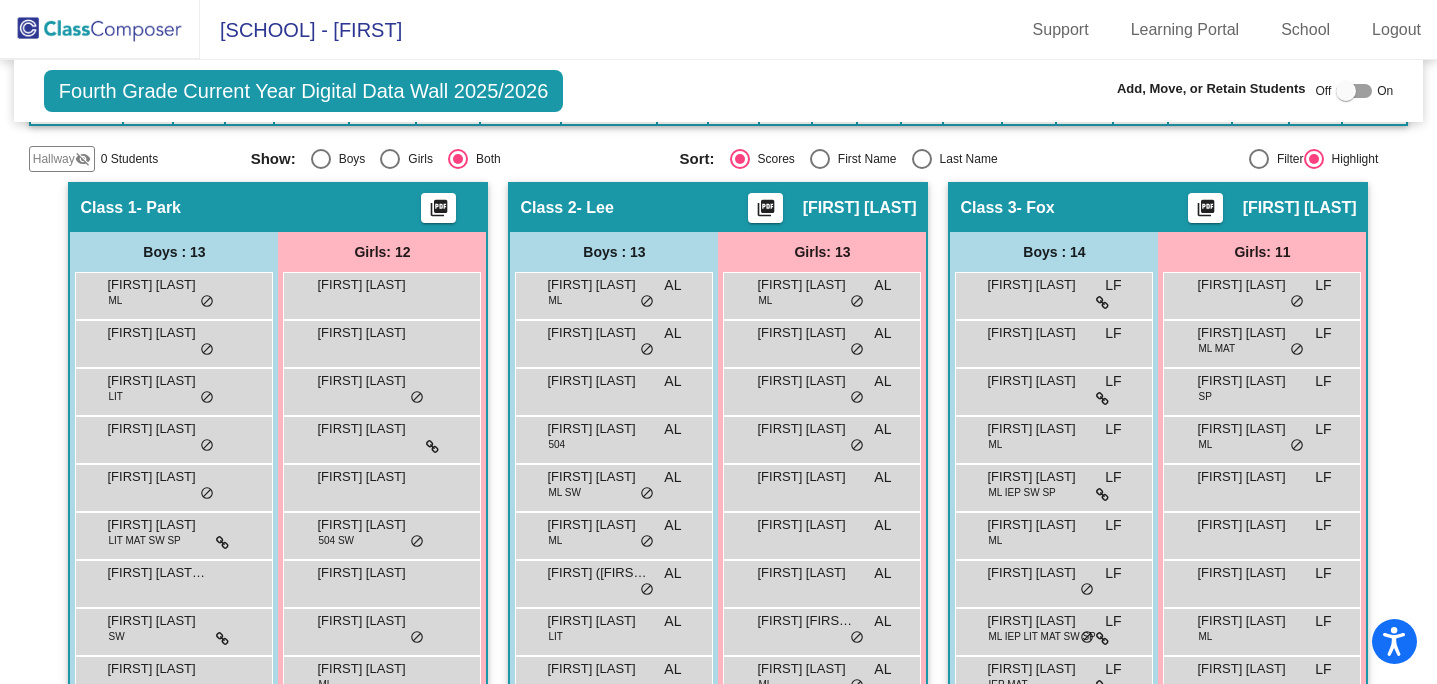 scroll, scrollTop: 0, scrollLeft: 0, axis: both 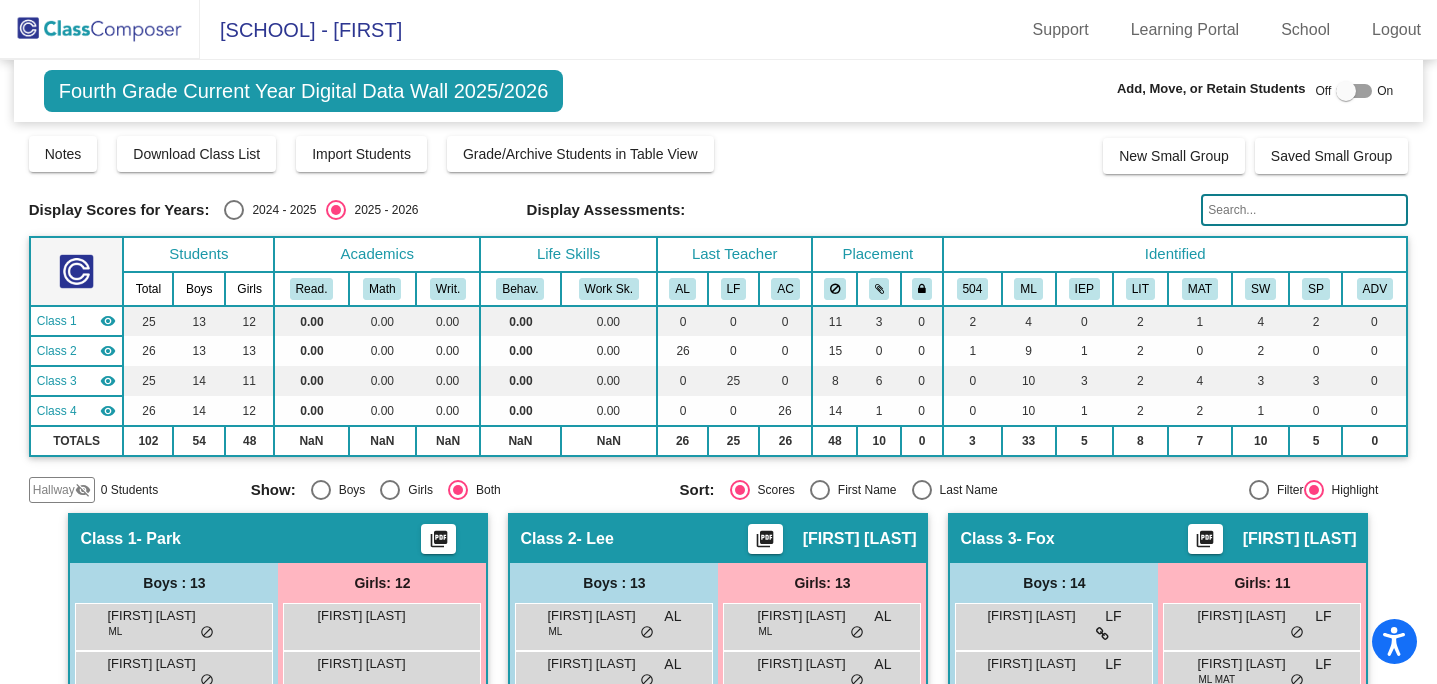 click 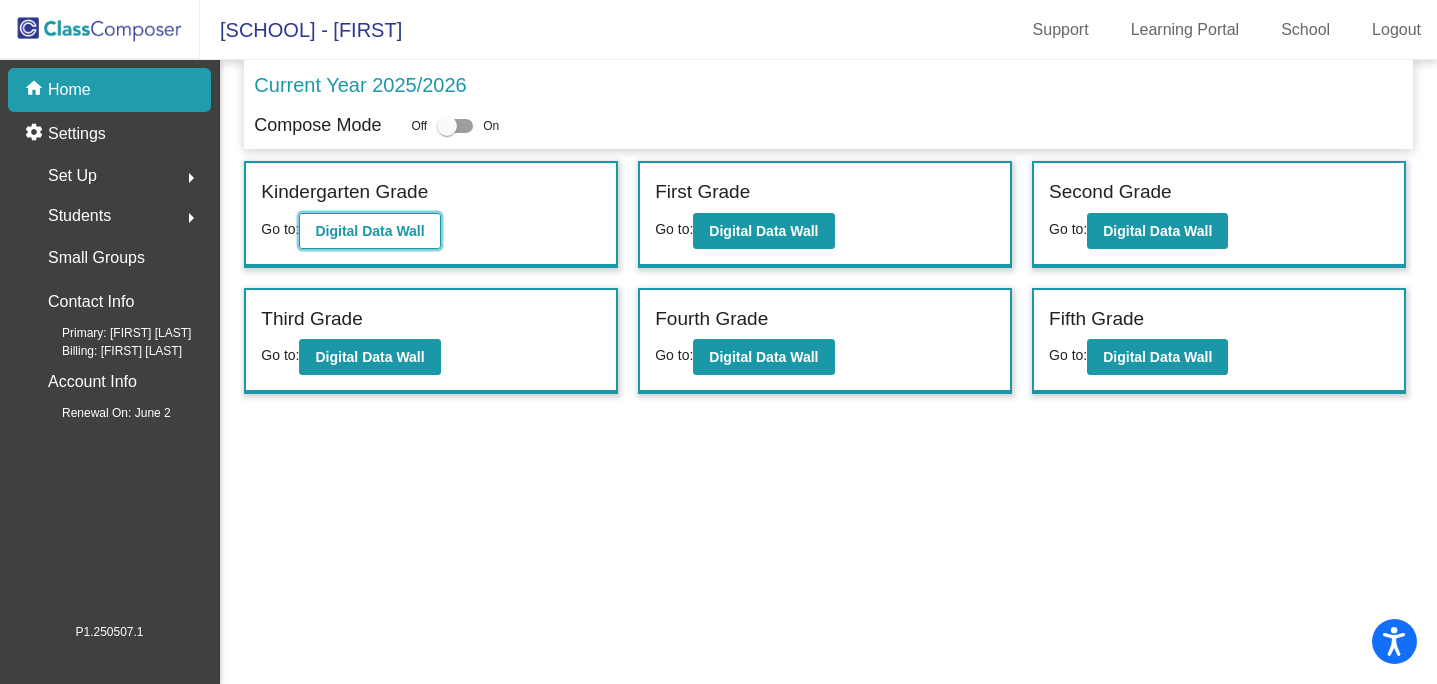 click on "Digital Data Wall" 